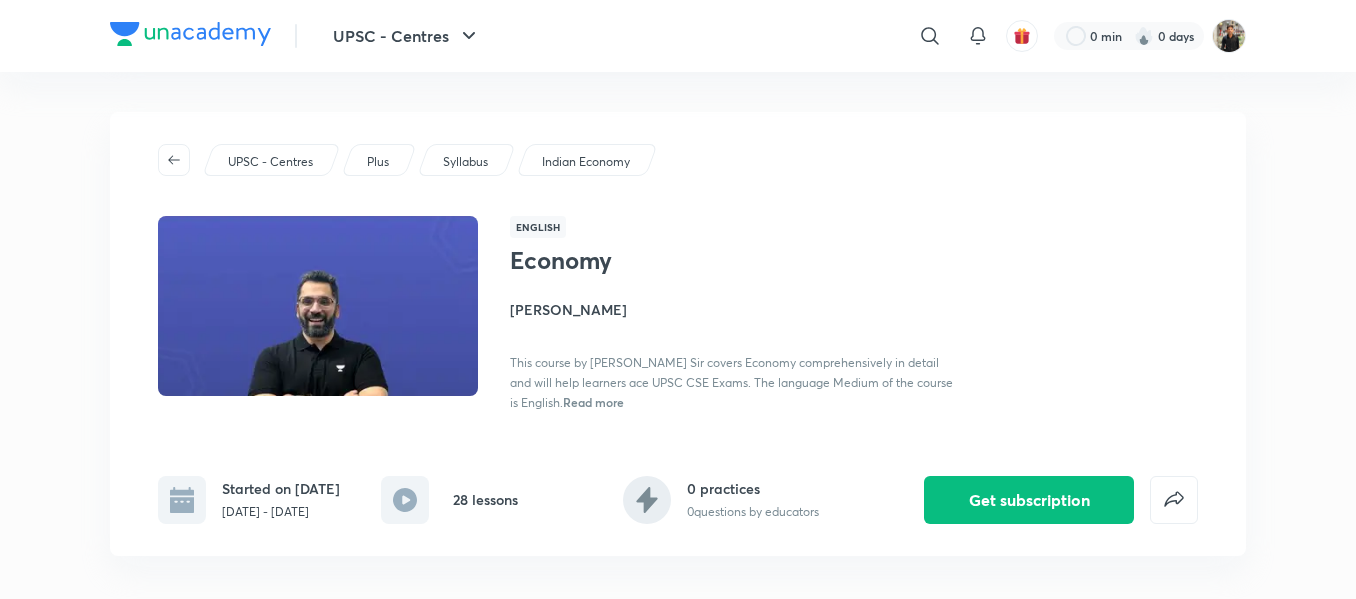 scroll, scrollTop: 0, scrollLeft: 0, axis: both 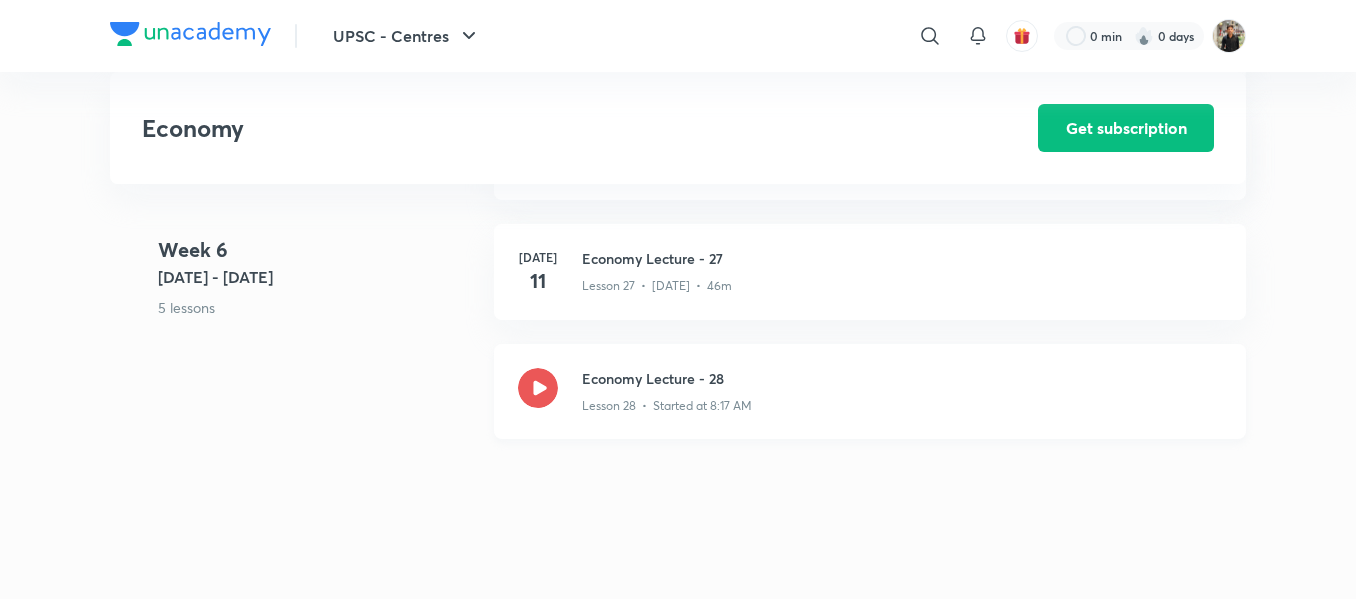click 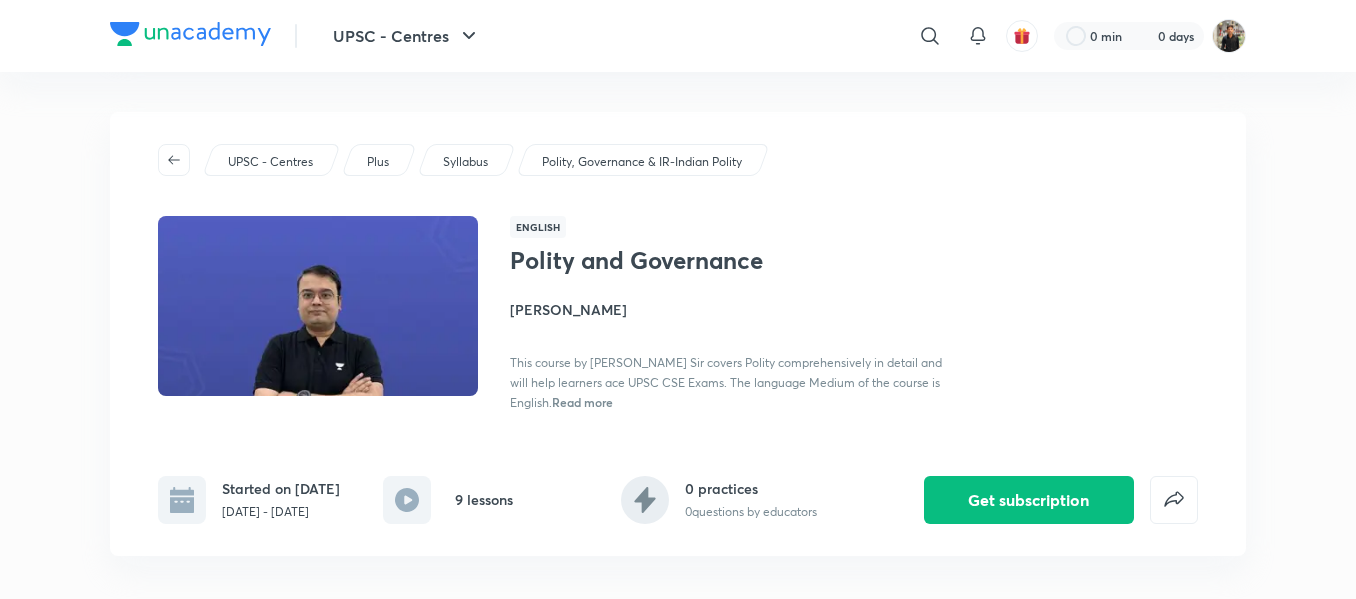 scroll, scrollTop: 0, scrollLeft: 0, axis: both 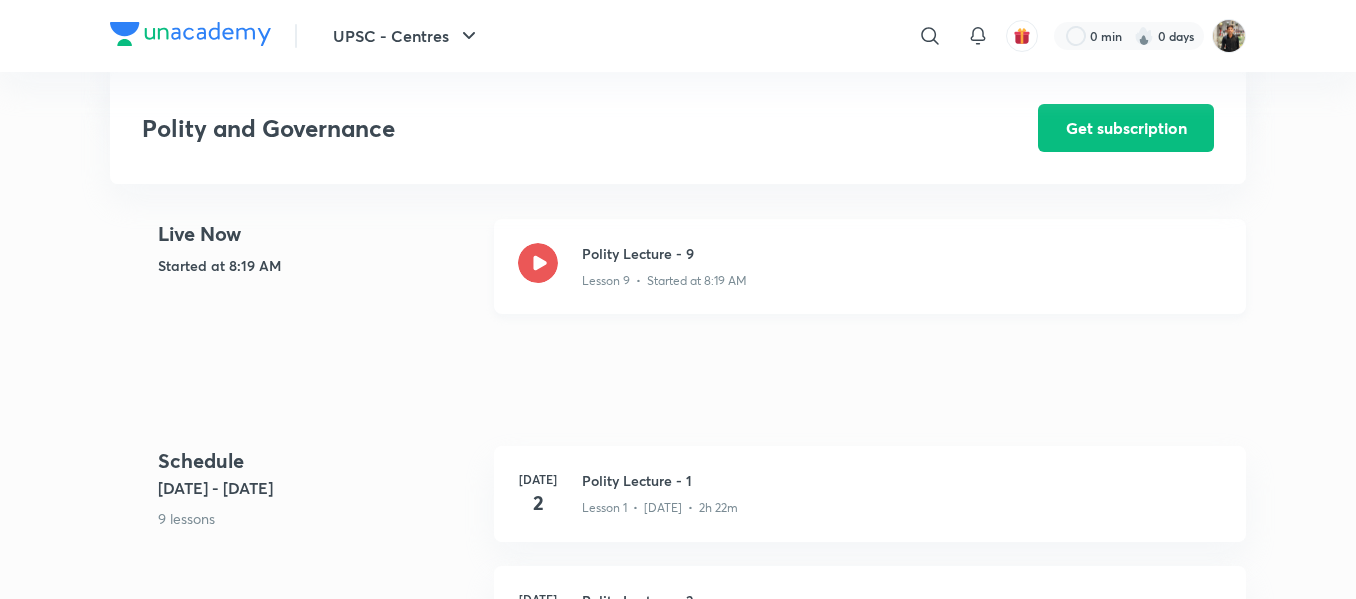 click 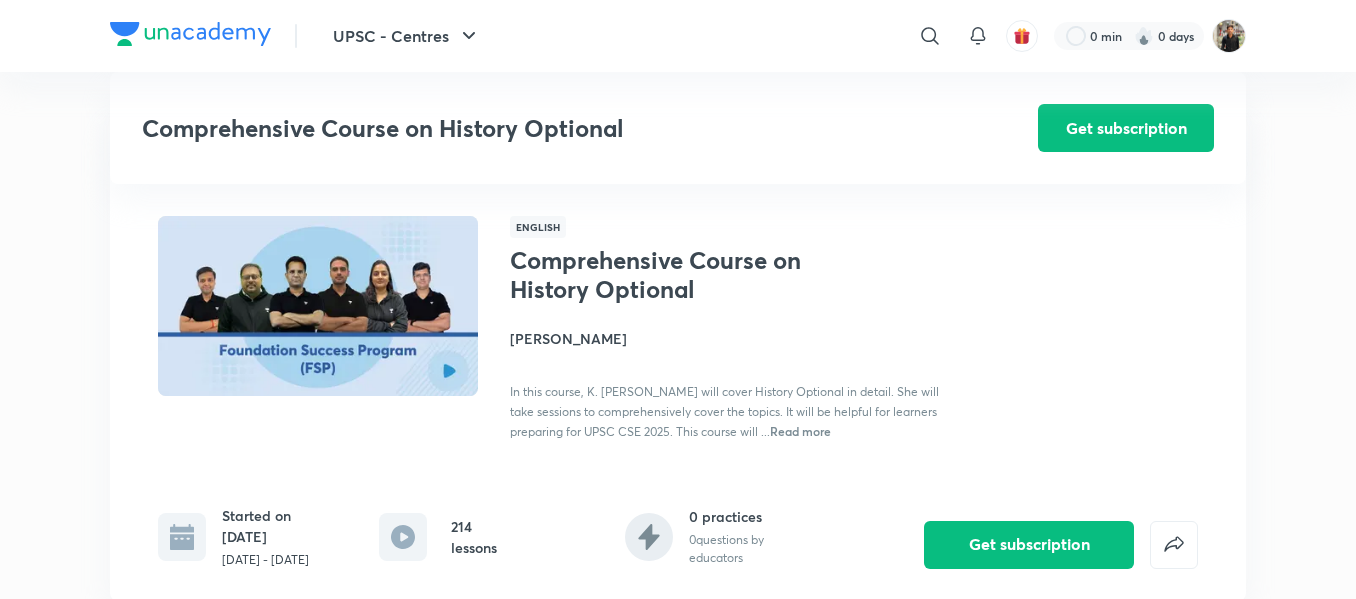 scroll, scrollTop: 25250, scrollLeft: 0, axis: vertical 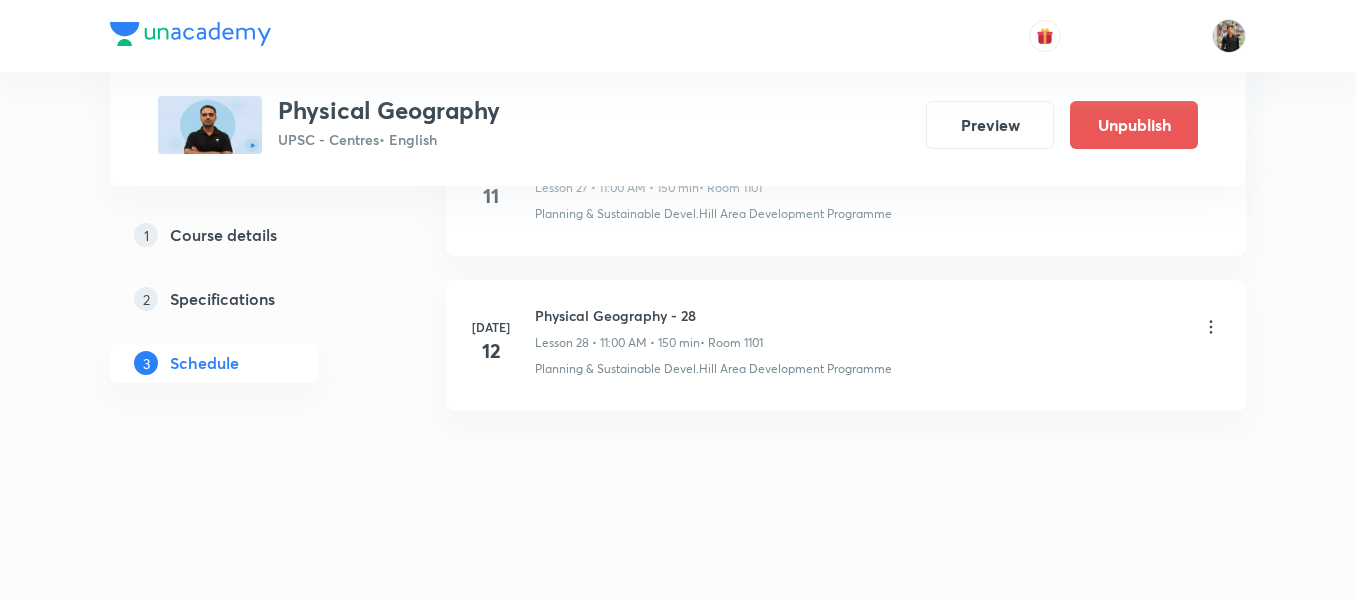 click 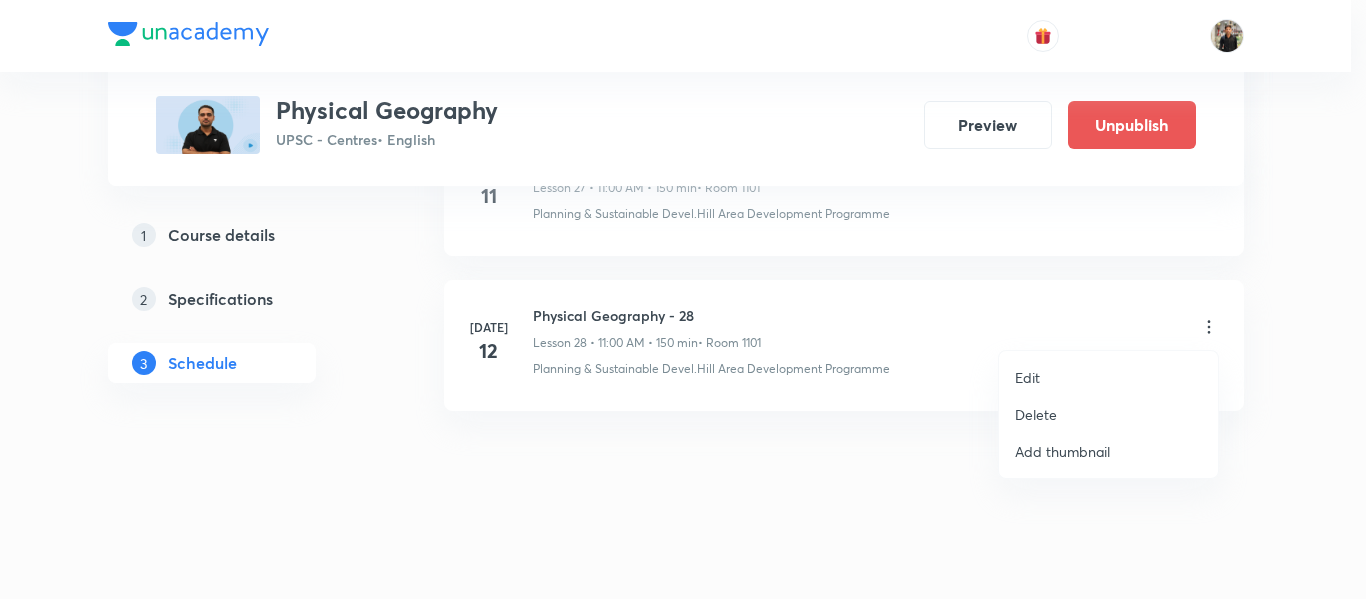 click on "Delete" at bounding box center (1036, 414) 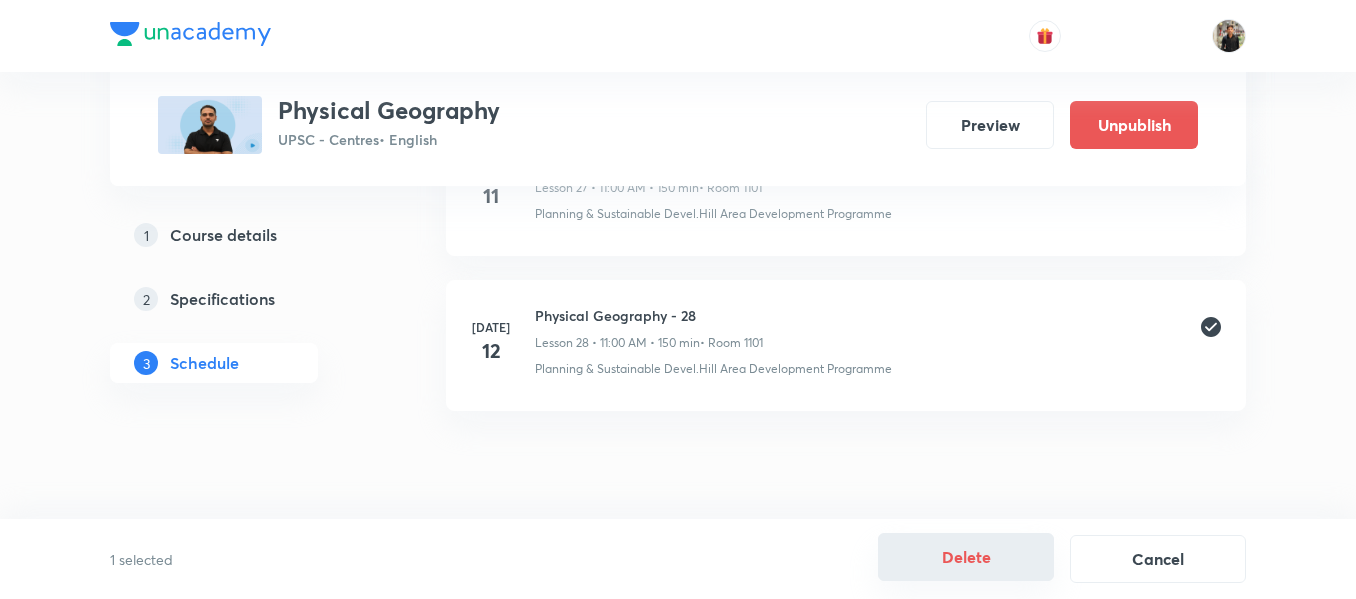 click on "Delete" at bounding box center [966, 557] 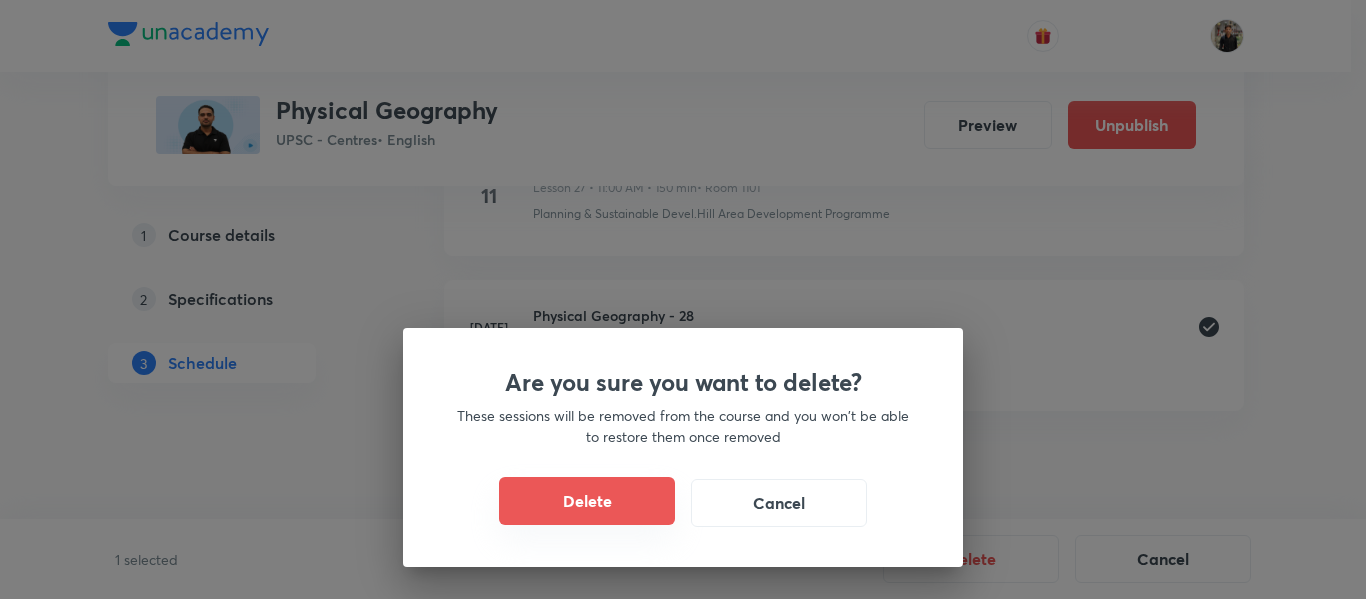 click on "Delete" at bounding box center [587, 501] 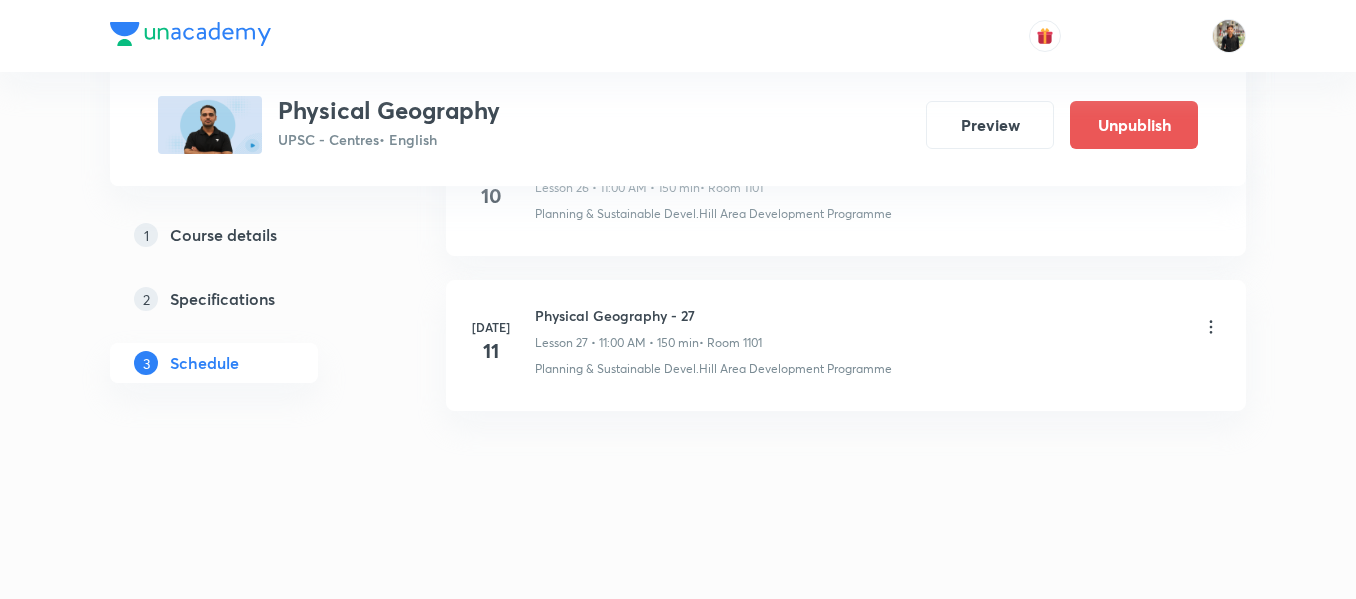 scroll, scrollTop: 5189, scrollLeft: 0, axis: vertical 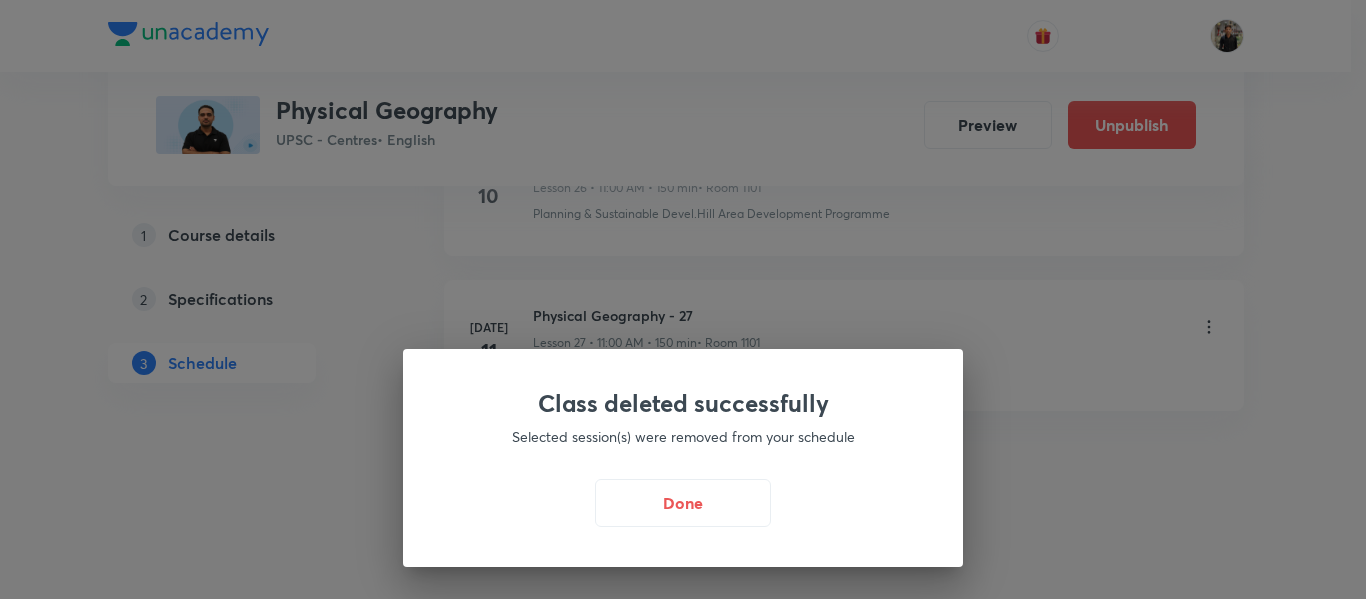 click on "Done" at bounding box center [683, 503] 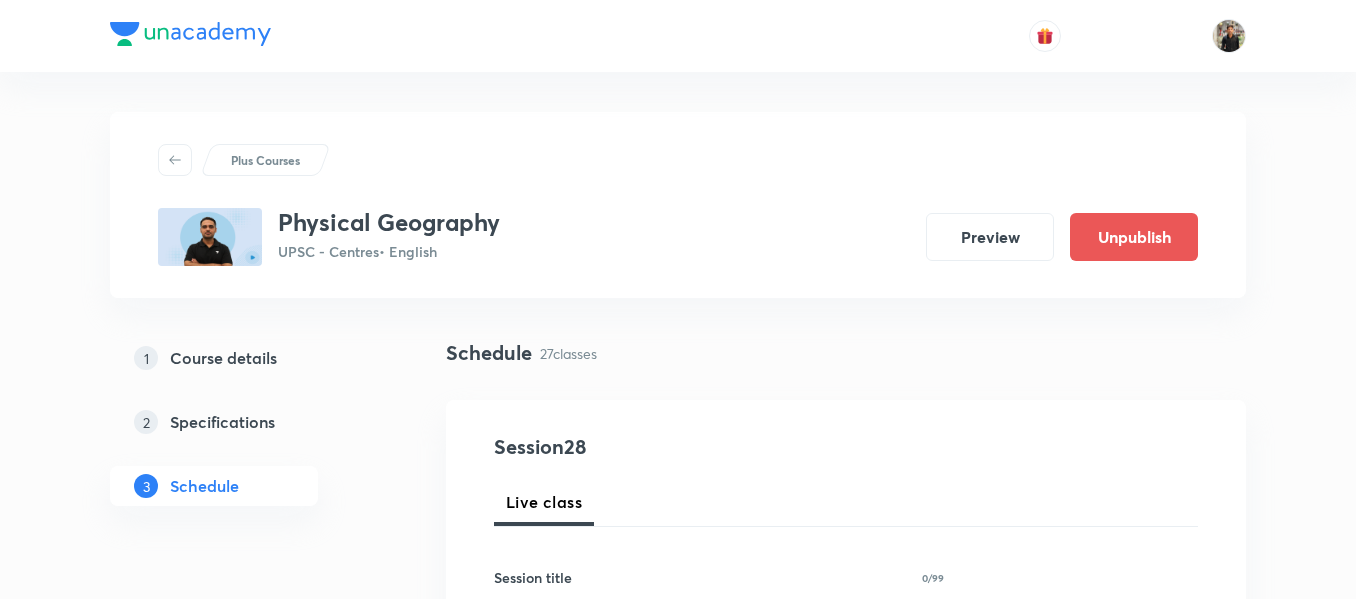 scroll, scrollTop: 5189, scrollLeft: 0, axis: vertical 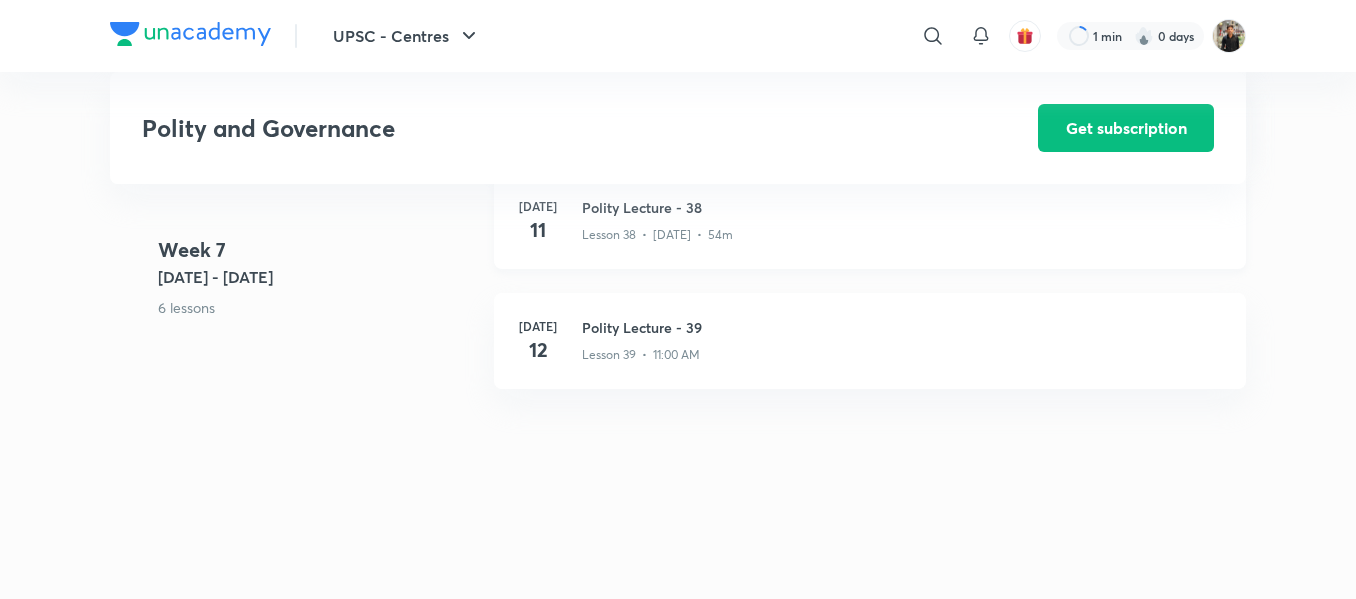 click on "Polity Lecture - 38" at bounding box center (902, 207) 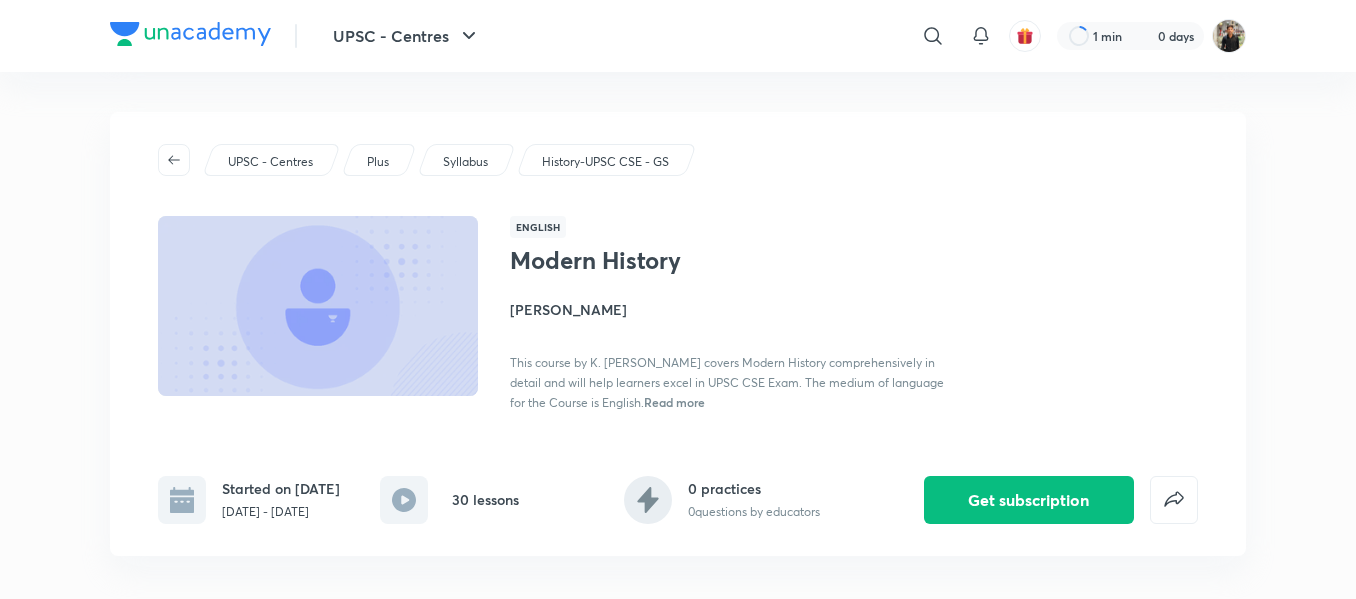 scroll, scrollTop: 0, scrollLeft: 0, axis: both 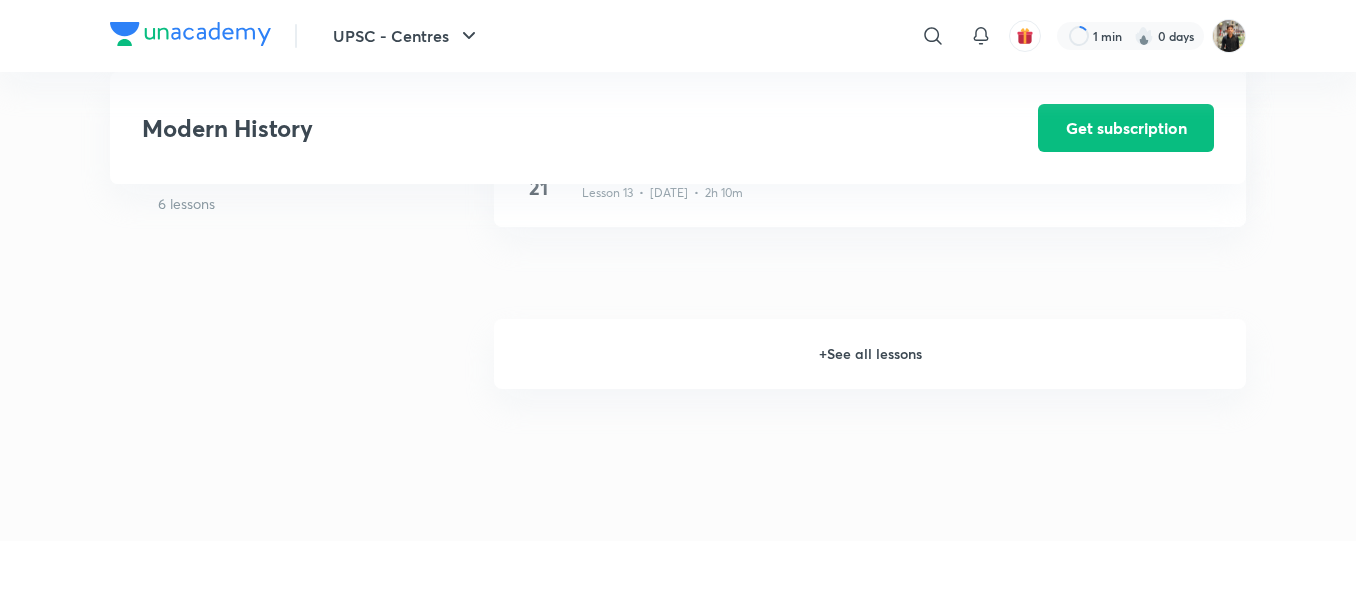 click on "+  See all lessons" at bounding box center (870, 354) 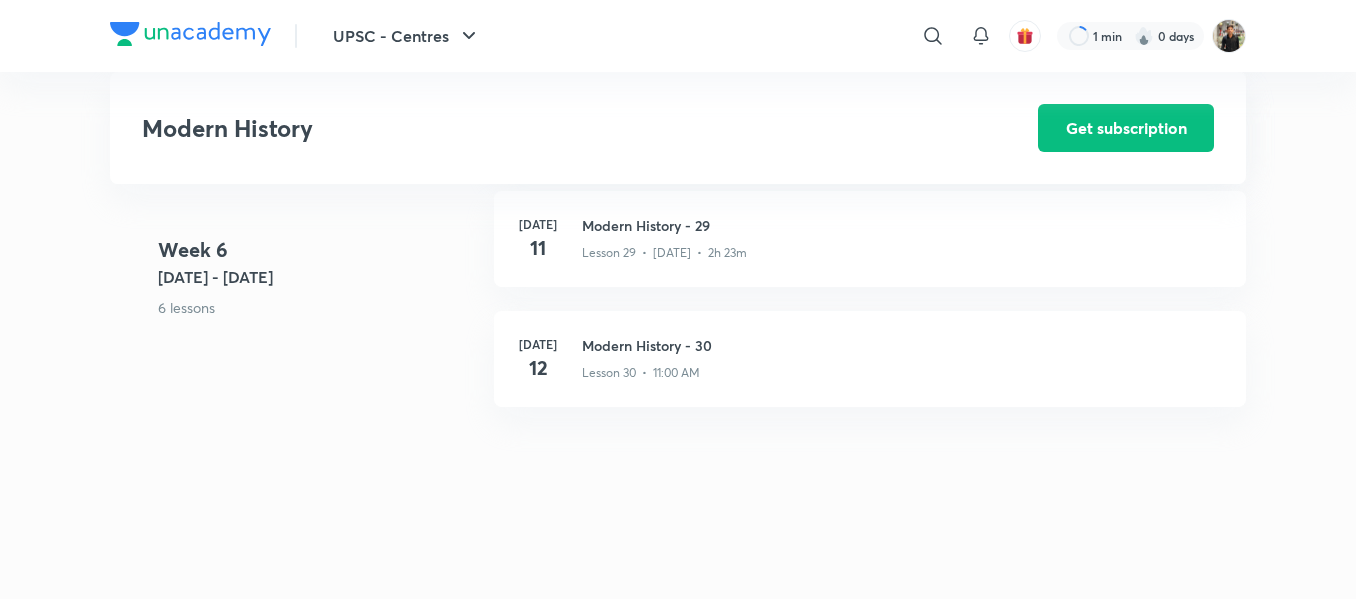 scroll, scrollTop: 4596, scrollLeft: 0, axis: vertical 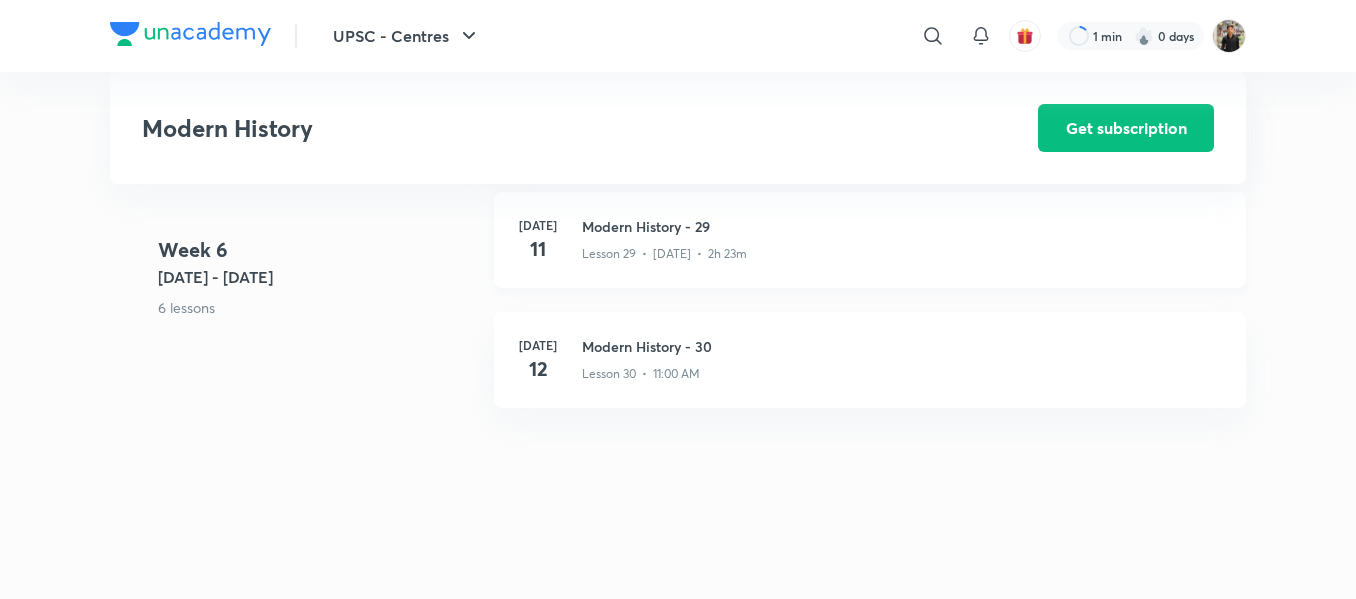 click on "Lesson 29  •  Jul 11  •  2h 23m" at bounding box center [902, 250] 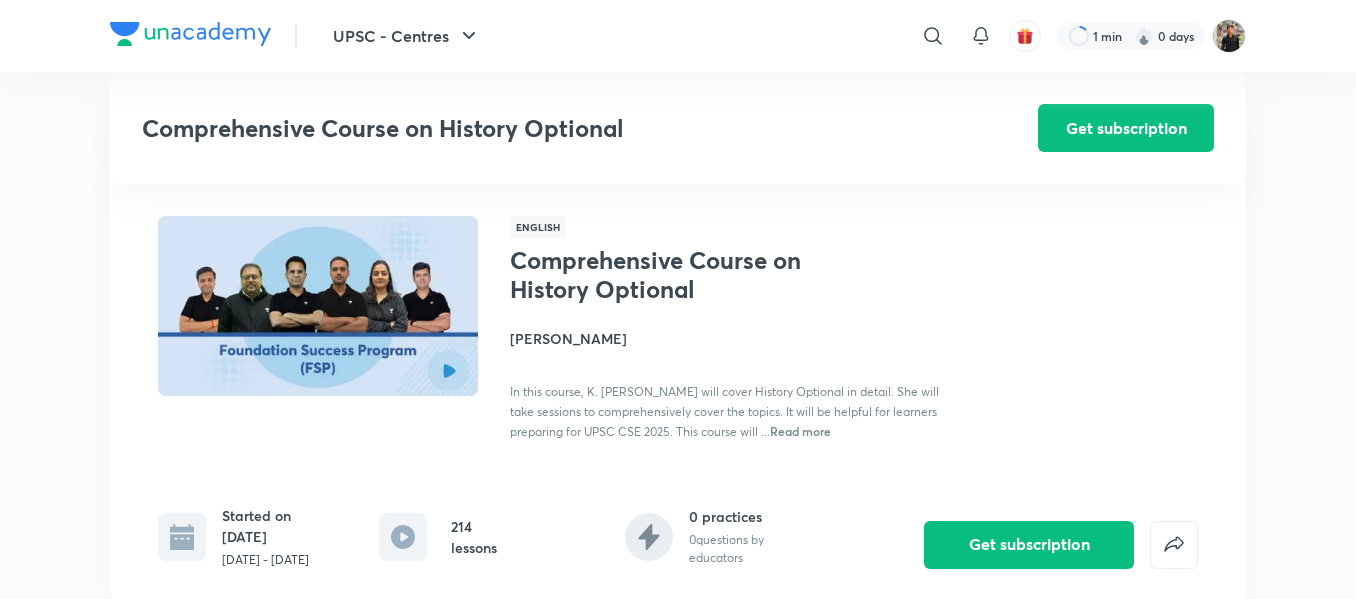 scroll, scrollTop: 12407, scrollLeft: 0, axis: vertical 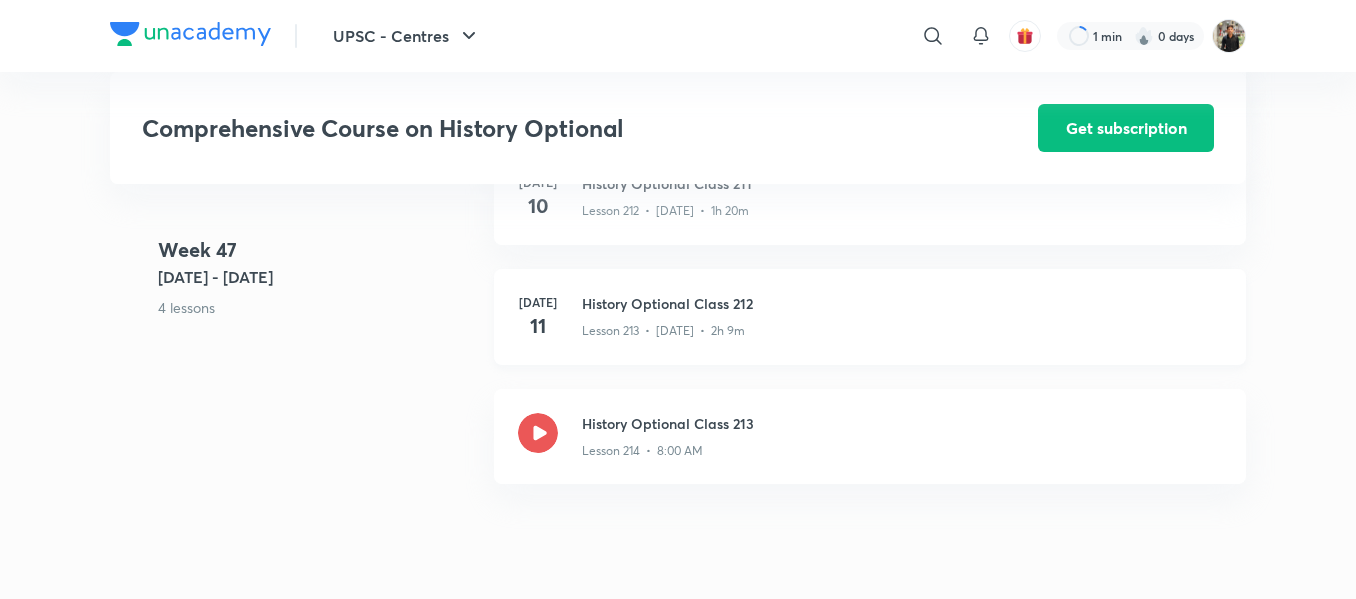click on "History Optional Class 212" at bounding box center [902, 303] 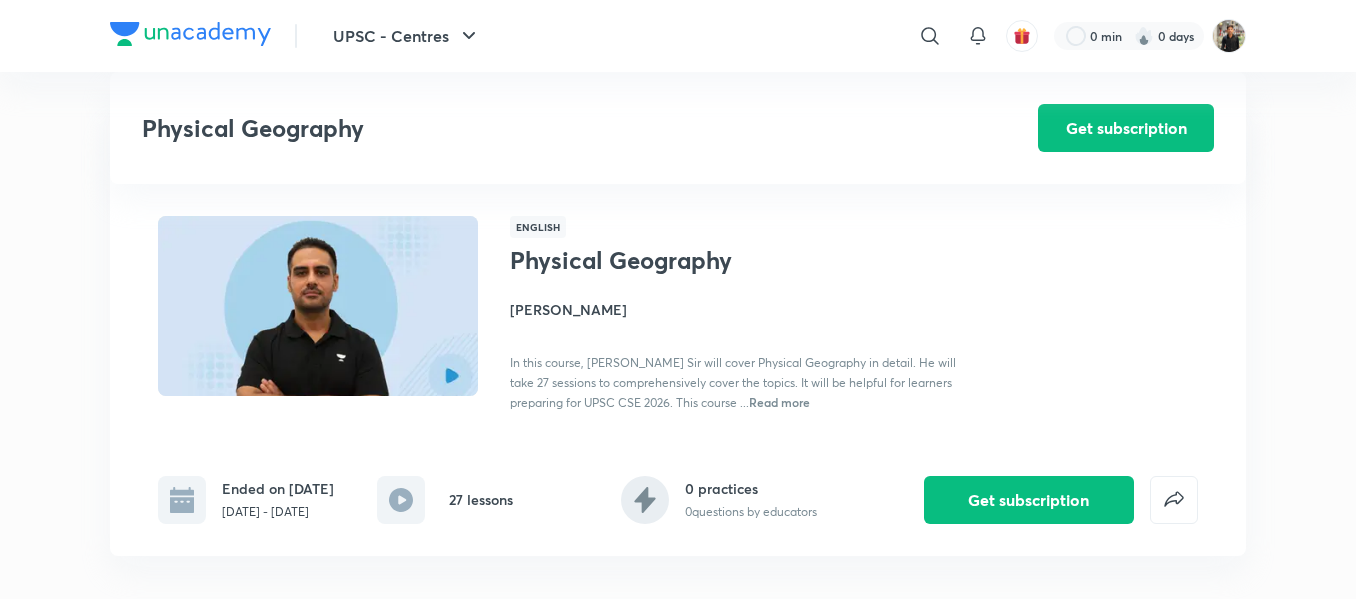 scroll, scrollTop: 2902, scrollLeft: 0, axis: vertical 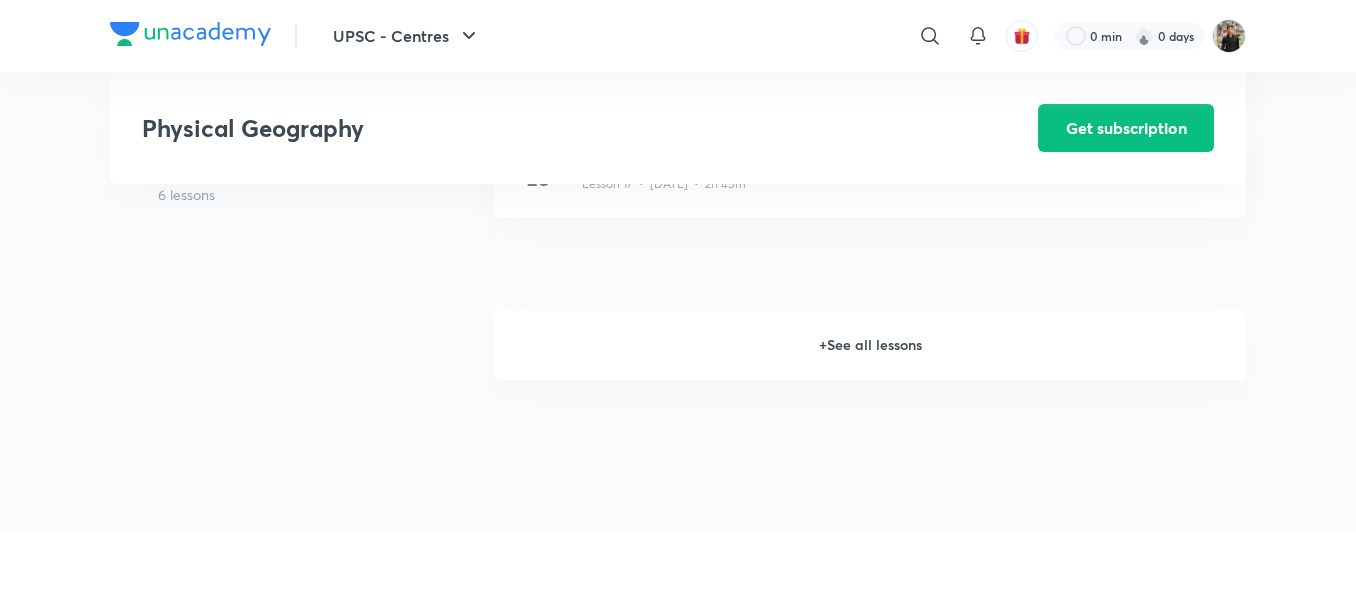 click on "+  See all lessons" at bounding box center (870, 345) 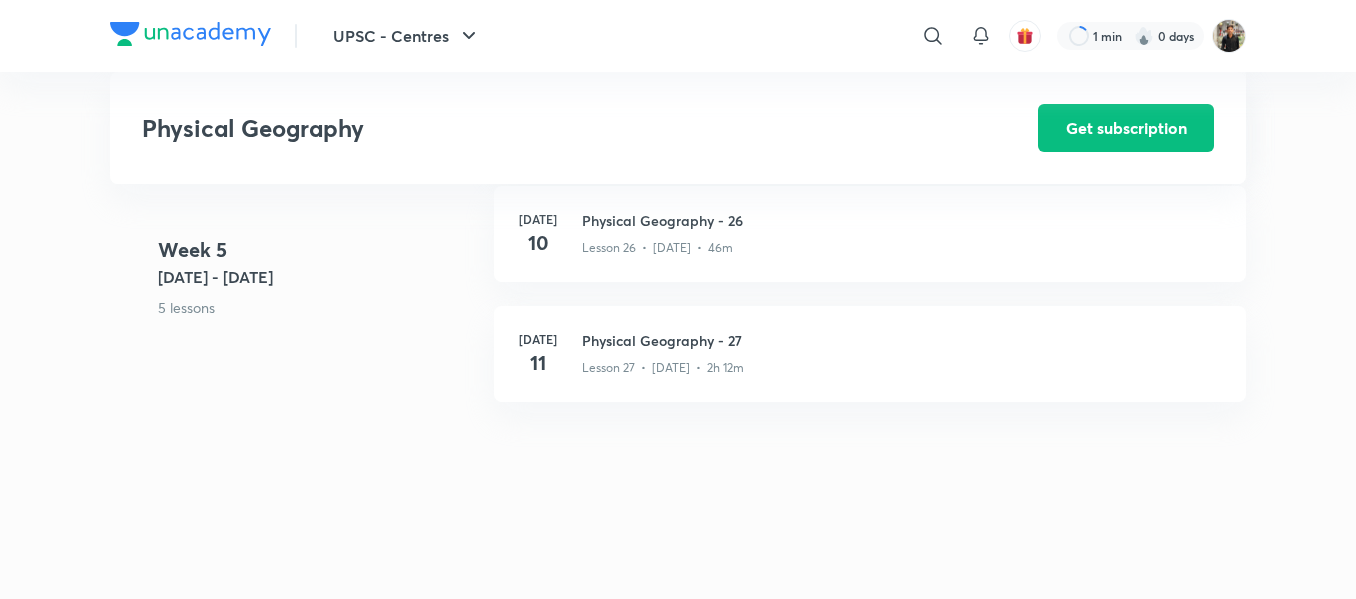 scroll, scrollTop: 4135, scrollLeft: 0, axis: vertical 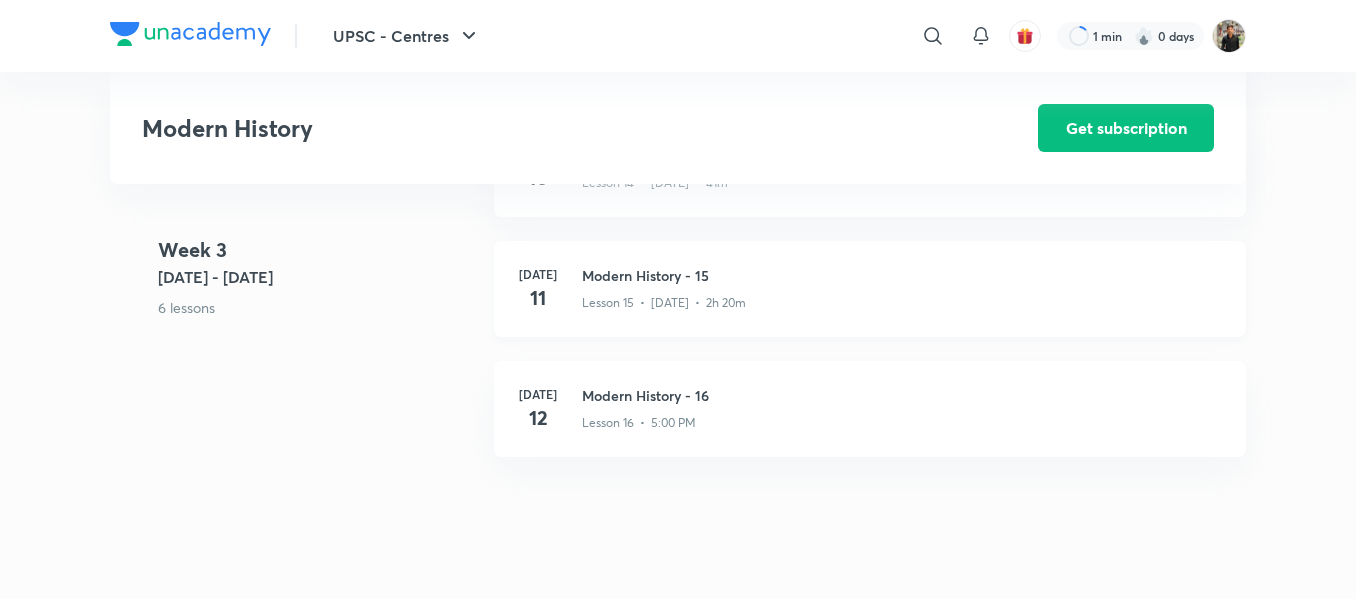click on "Modern History - 15" at bounding box center (902, 275) 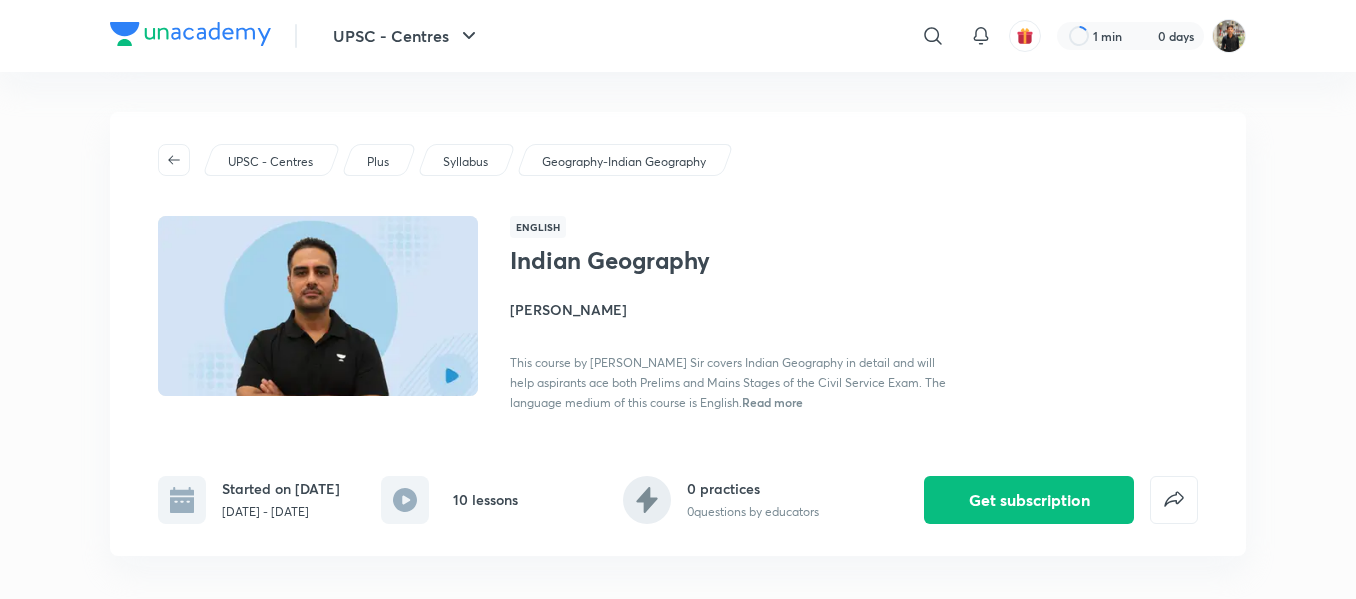 scroll, scrollTop: 0, scrollLeft: 0, axis: both 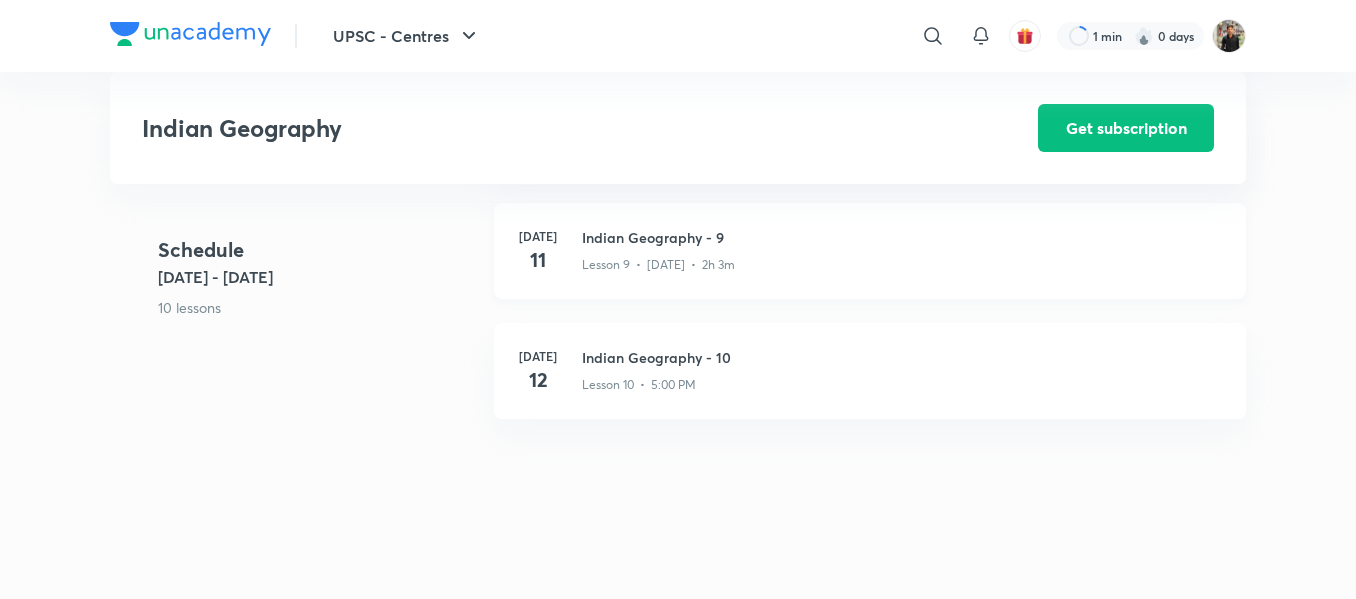 click on "Indian Geography - 9" at bounding box center (902, 237) 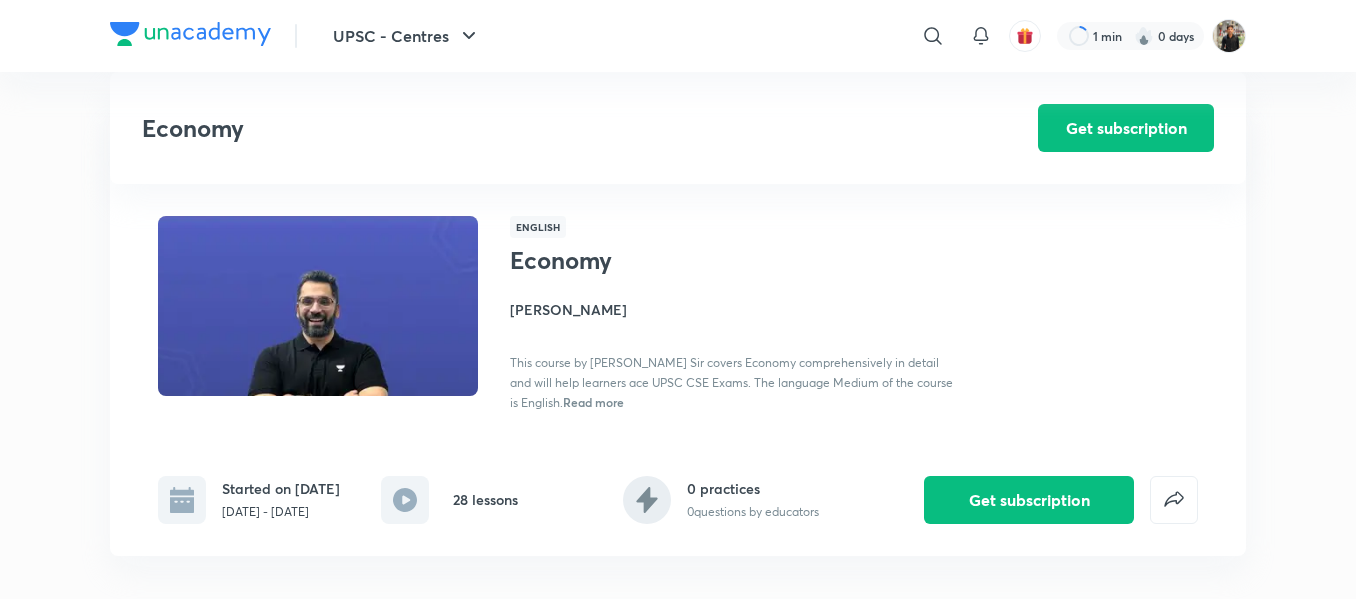 scroll, scrollTop: 2324, scrollLeft: 0, axis: vertical 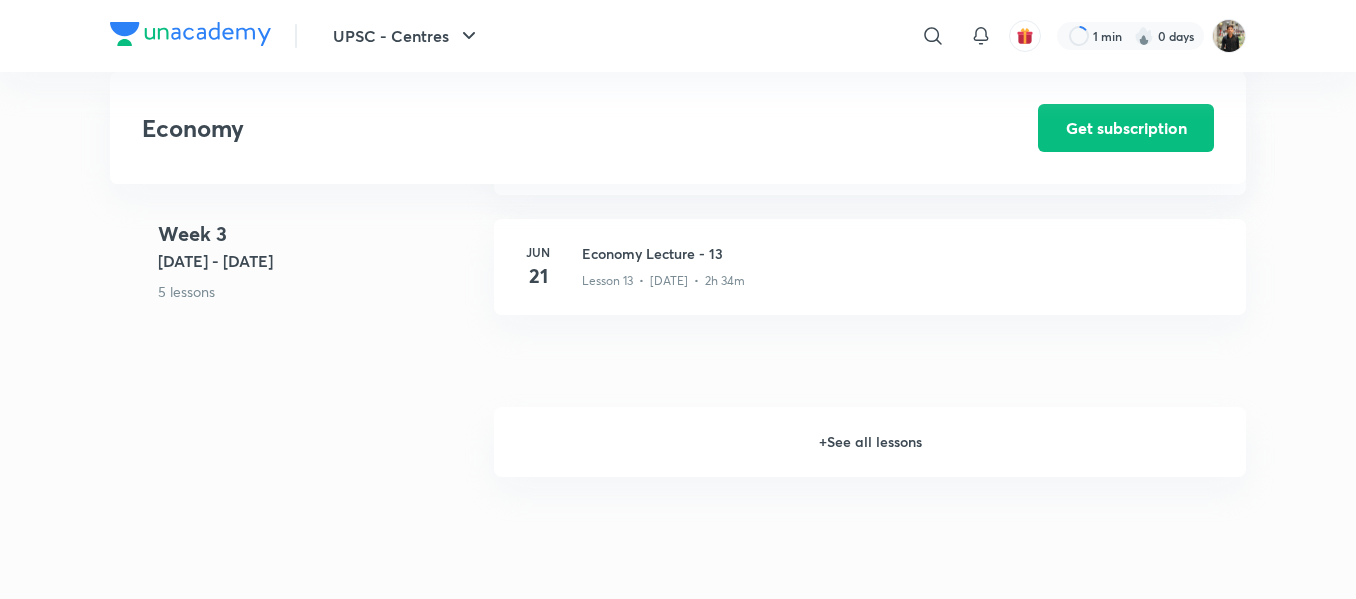 click on "+  See all lessons" at bounding box center (870, 442) 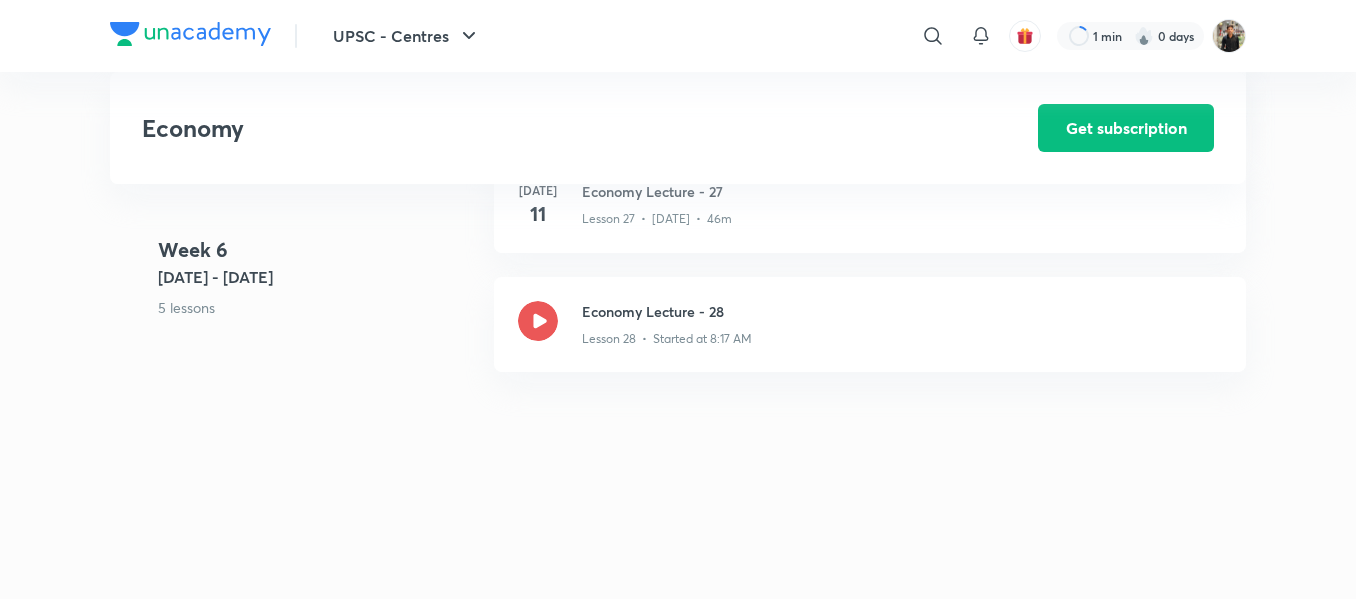 scroll, scrollTop: 4106, scrollLeft: 0, axis: vertical 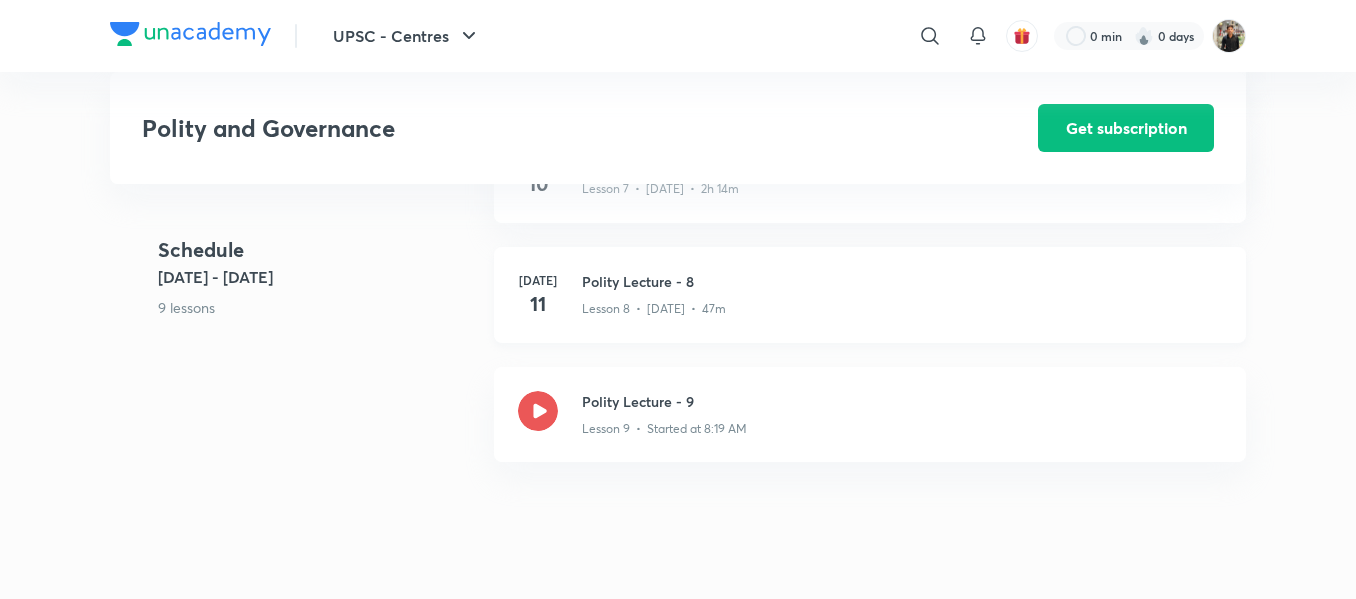 click on "Polity Lecture - 8" at bounding box center (902, 281) 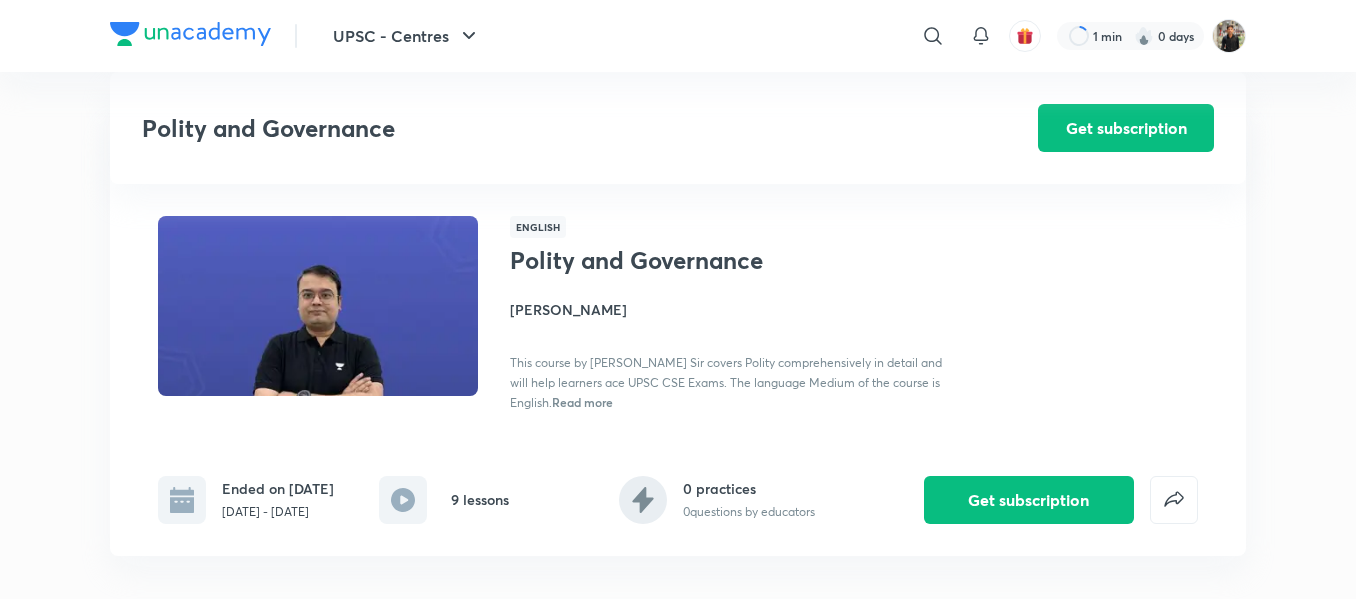 scroll, scrollTop: 1620, scrollLeft: 0, axis: vertical 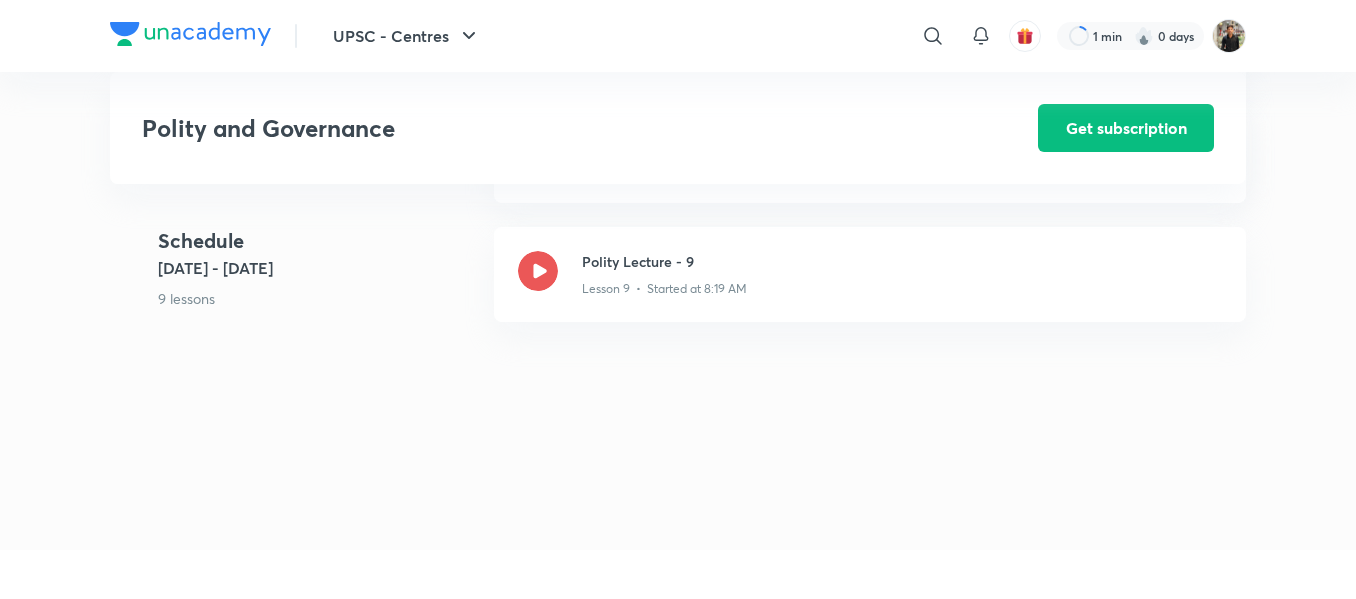 click 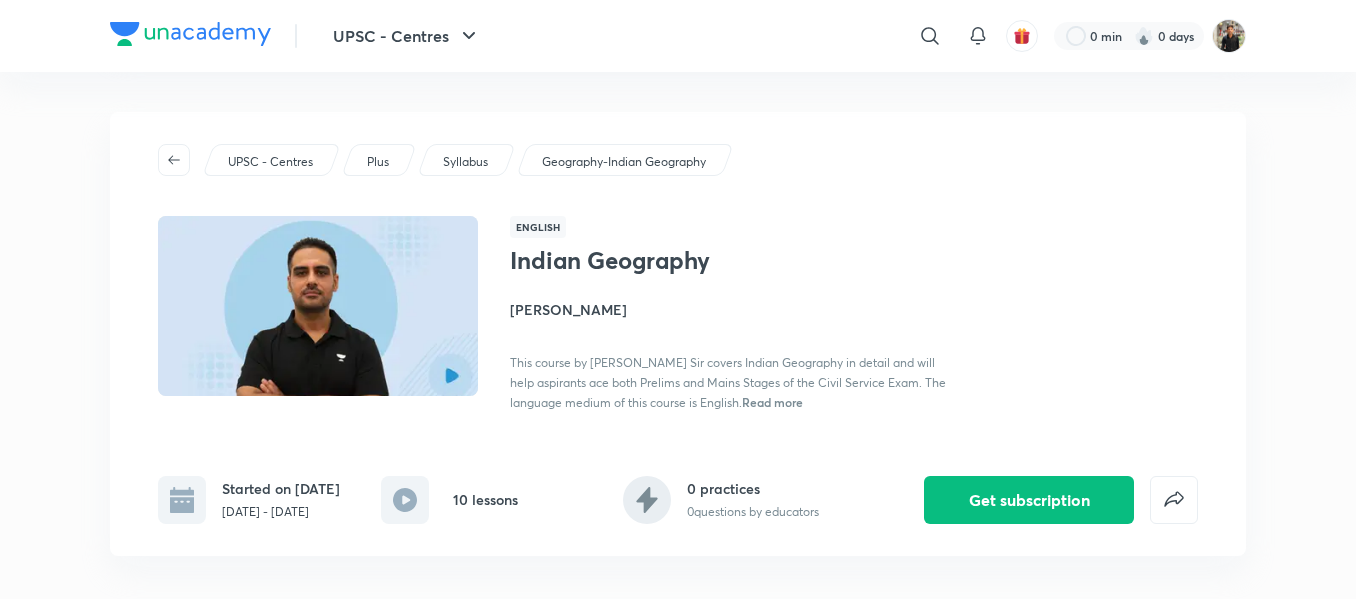 scroll, scrollTop: 1645, scrollLeft: 0, axis: vertical 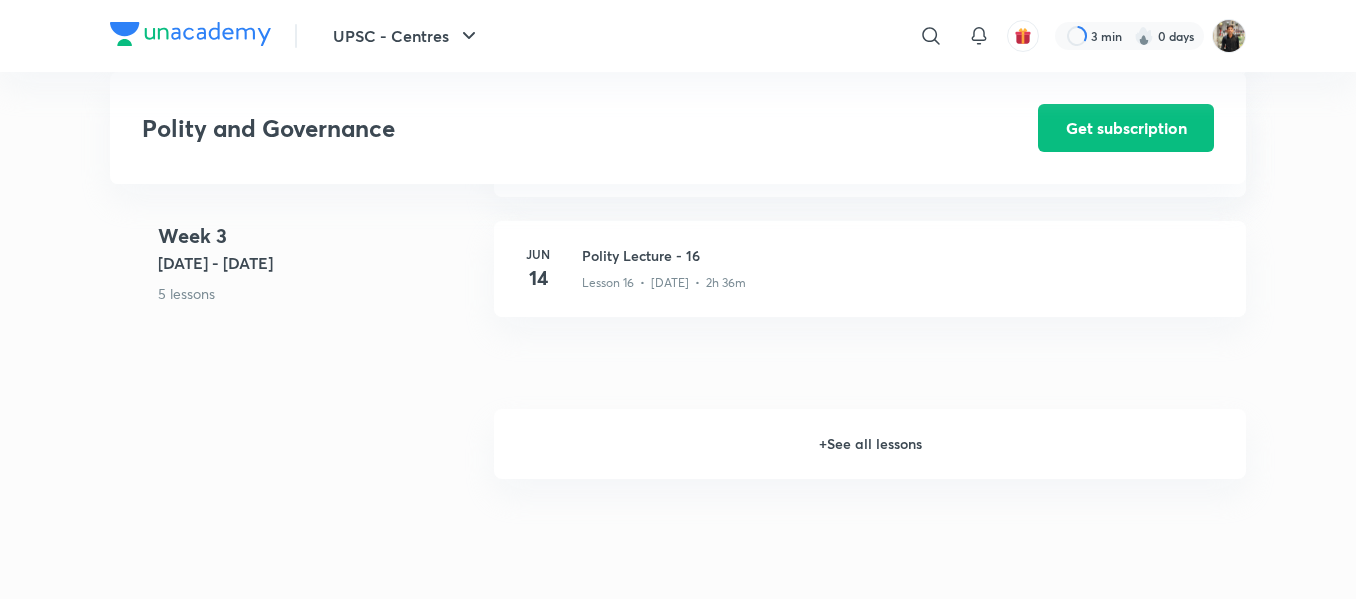 click on "+  See all lessons" at bounding box center [870, 444] 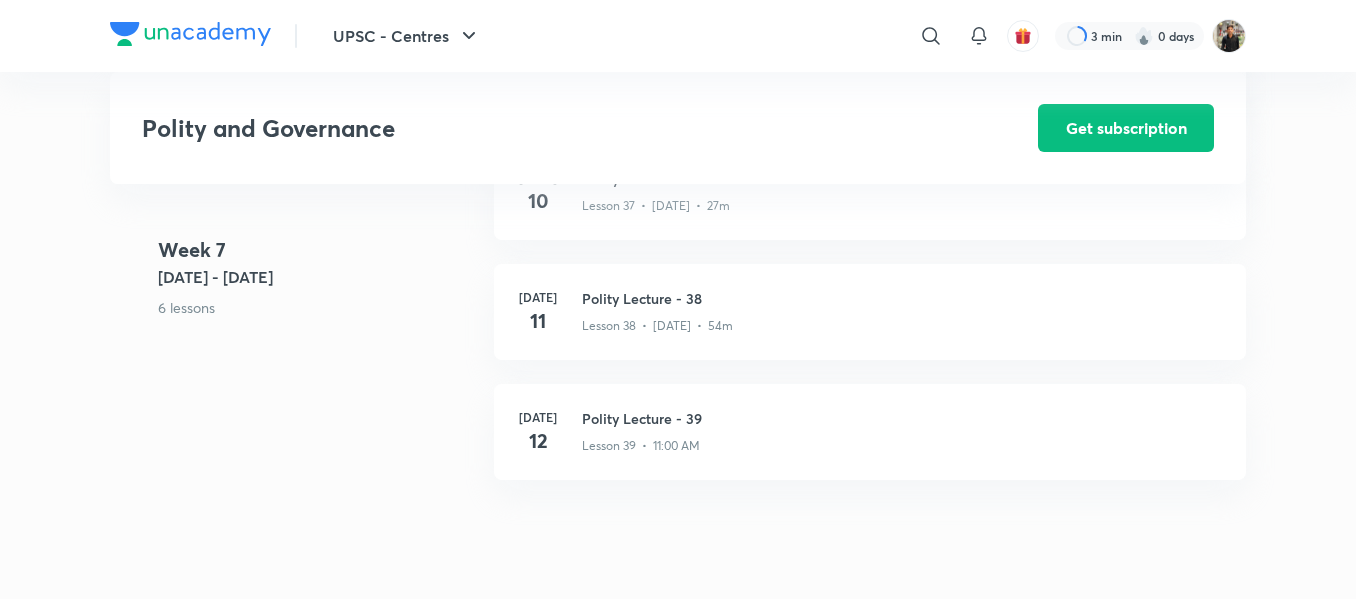 scroll, scrollTop: 5713, scrollLeft: 0, axis: vertical 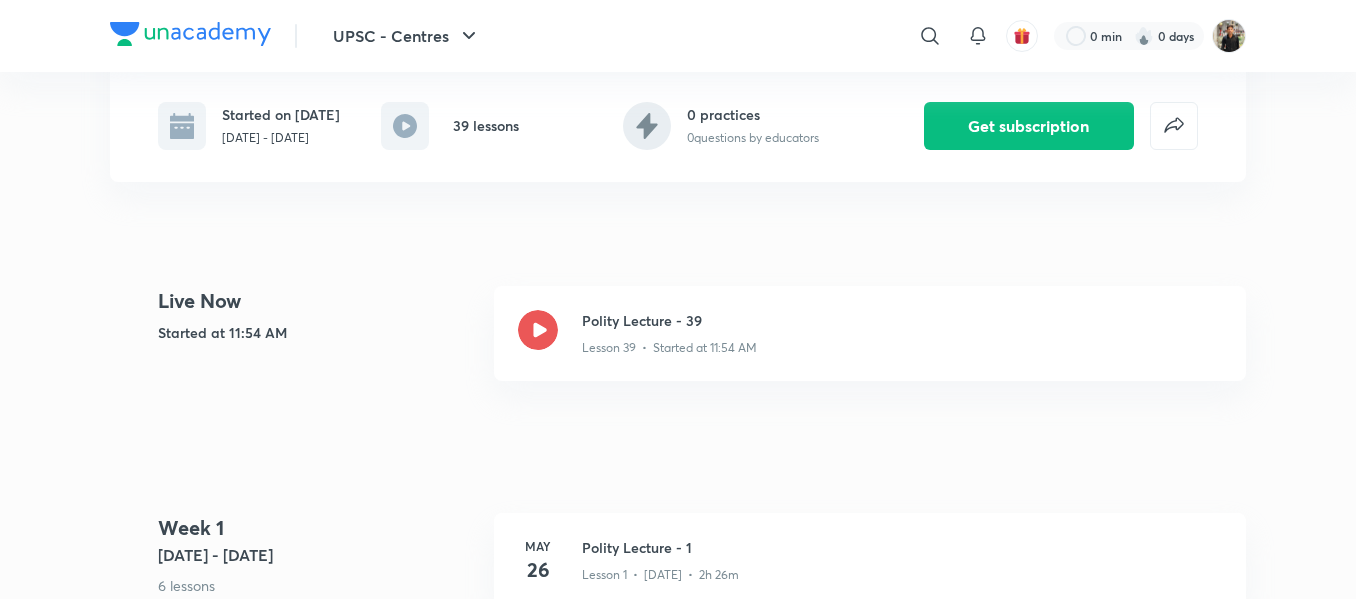 click 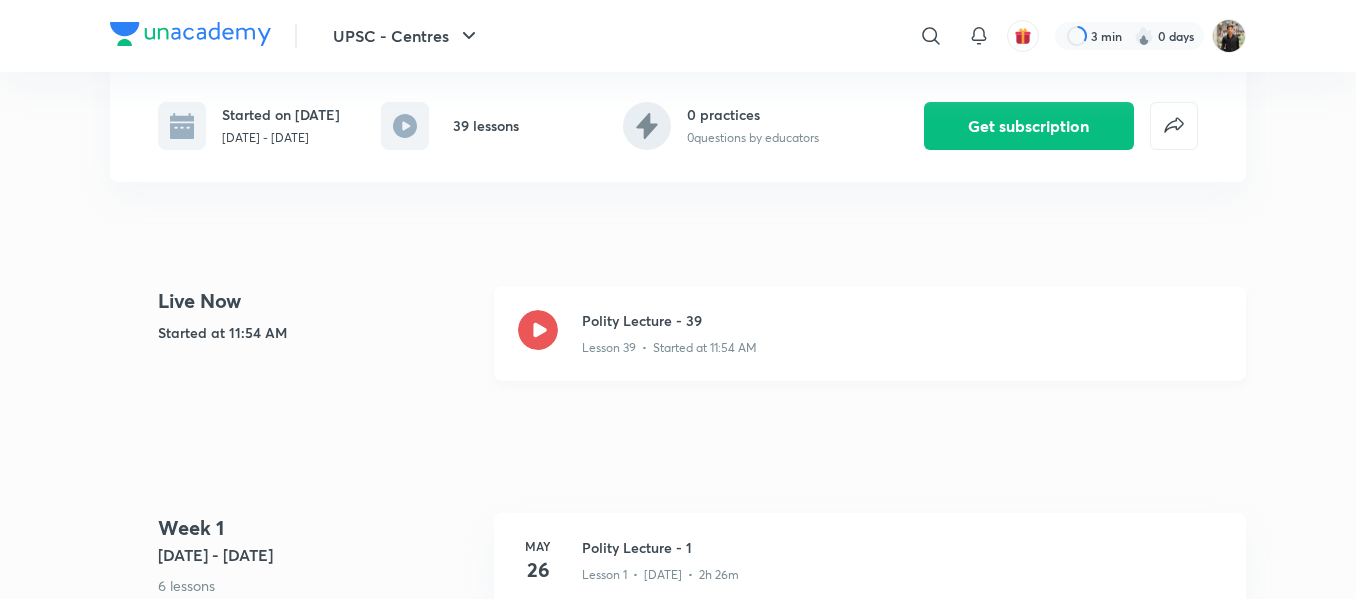 click 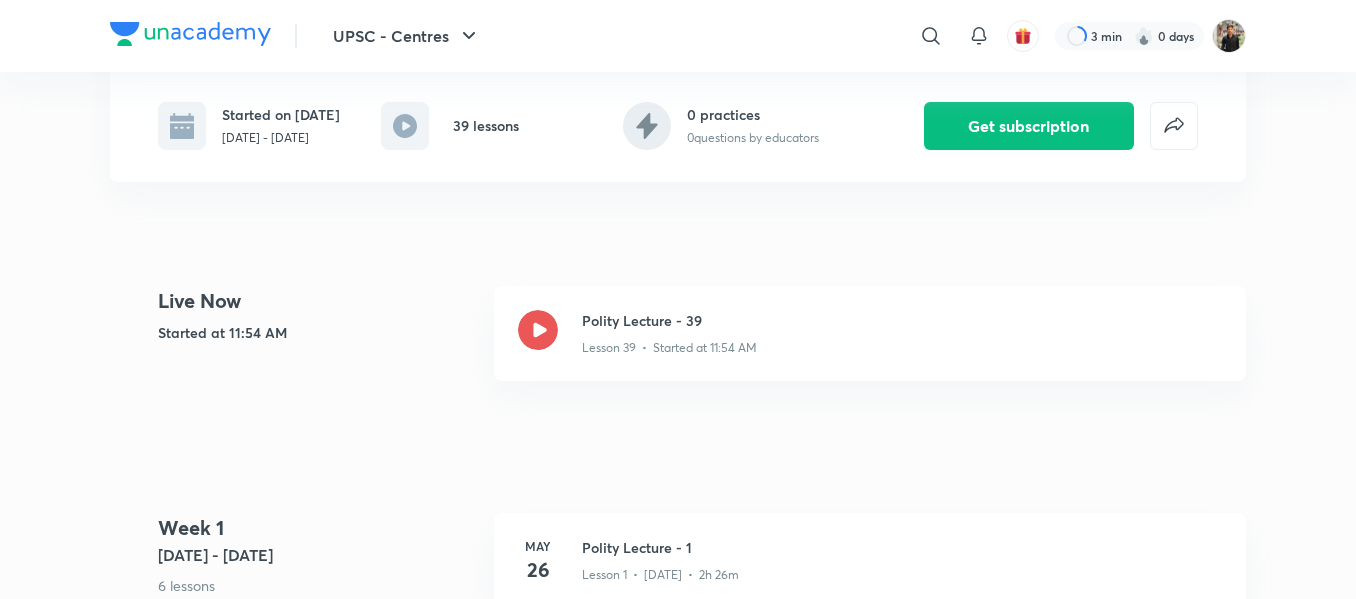 click on "Get subscription" at bounding box center (1029, 110) 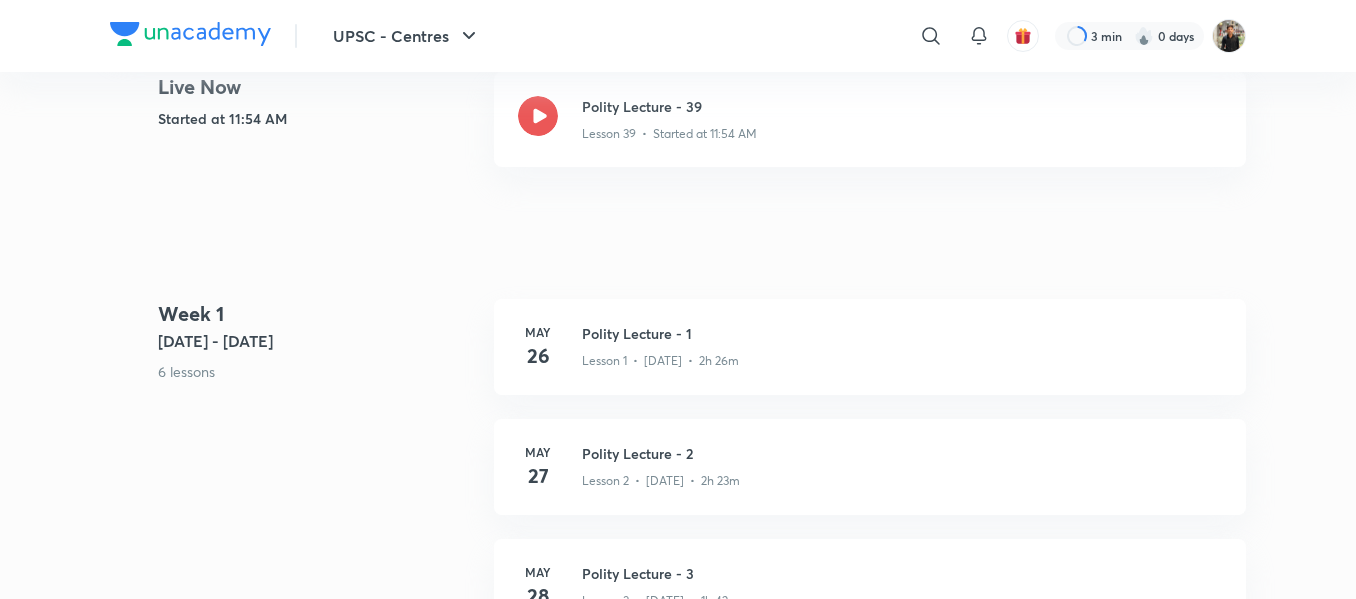 scroll, scrollTop: 0, scrollLeft: 0, axis: both 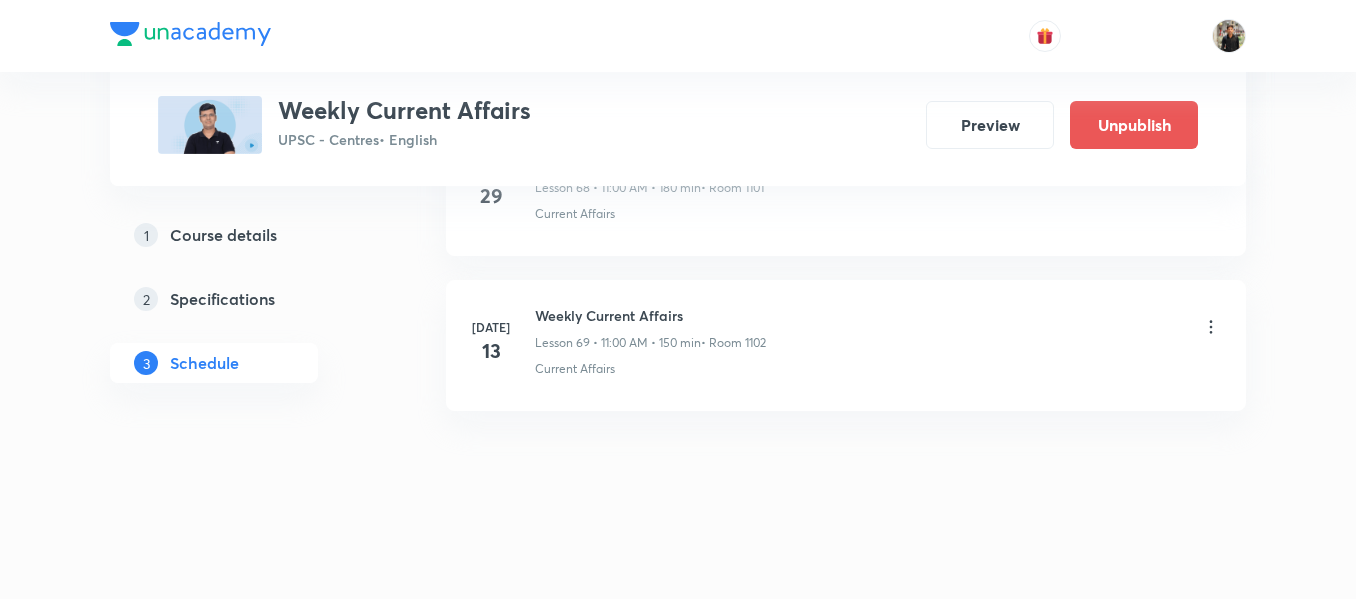 click on "Weekly Current Affairs" at bounding box center [650, 315] 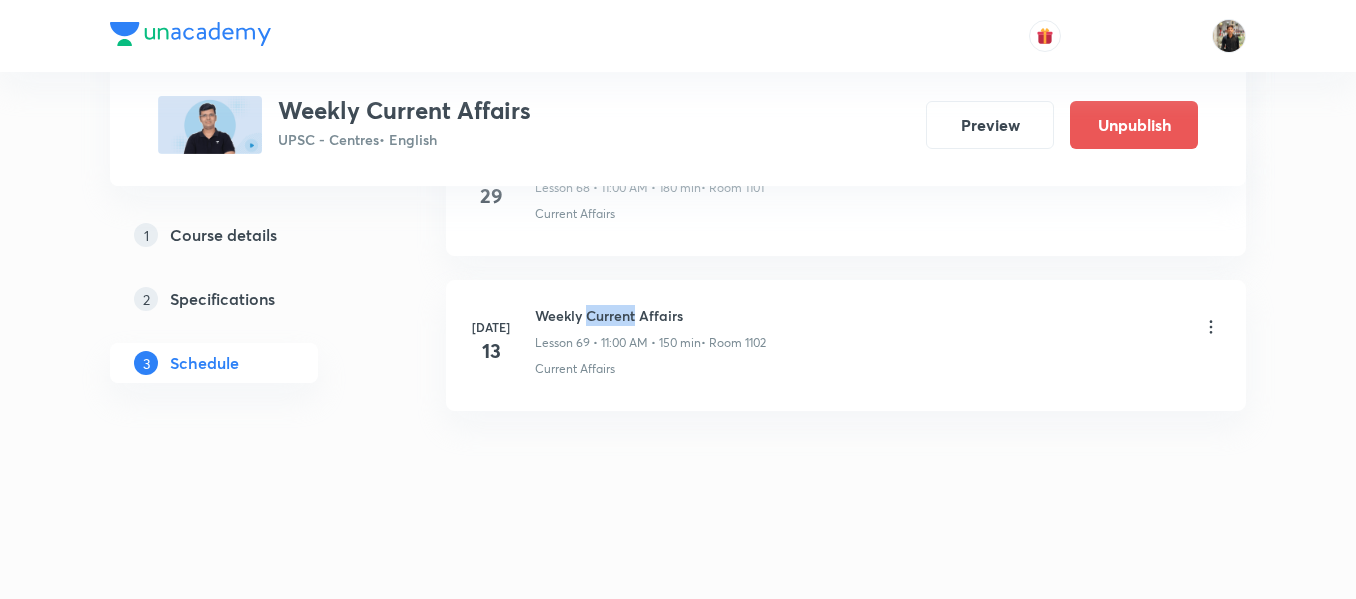 click on "Weekly Current Affairs" at bounding box center (650, 315) 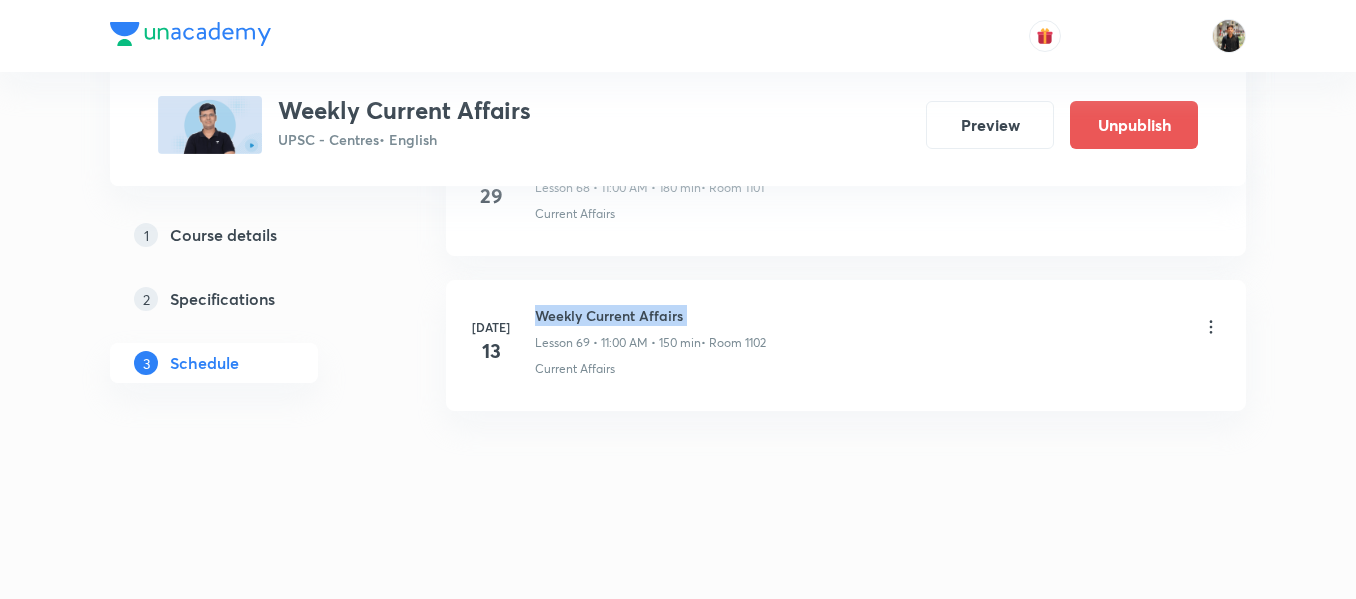 click on "Weekly Current Affairs" at bounding box center [650, 315] 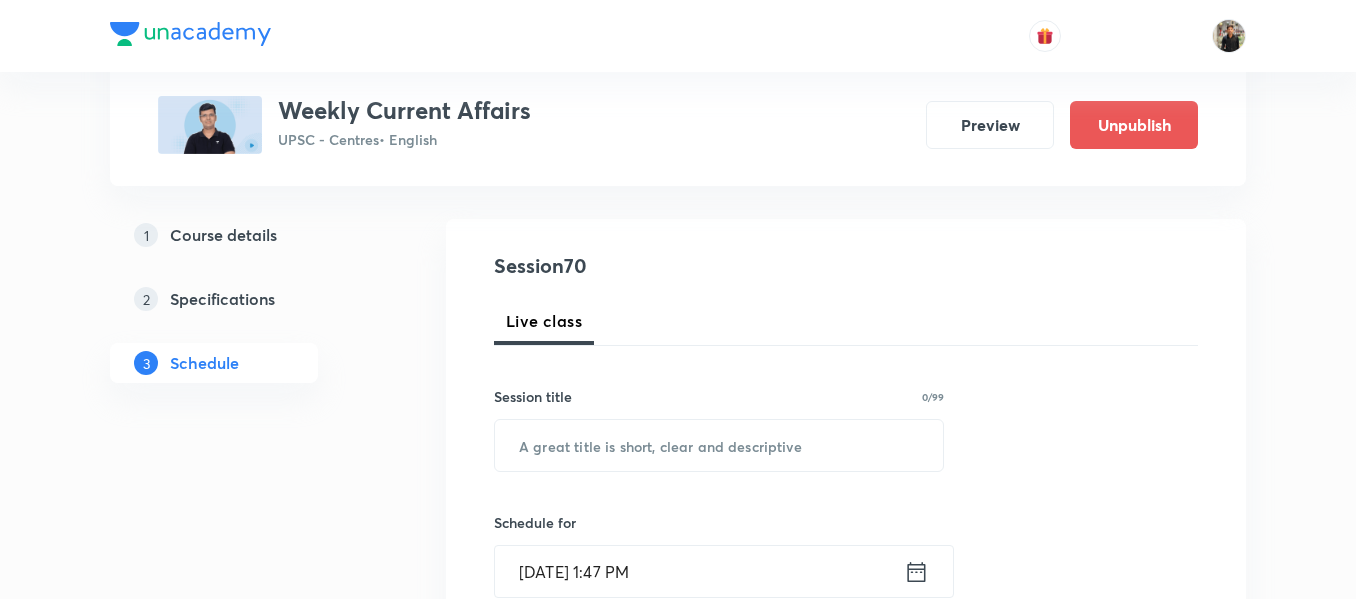 scroll, scrollTop: 186, scrollLeft: 0, axis: vertical 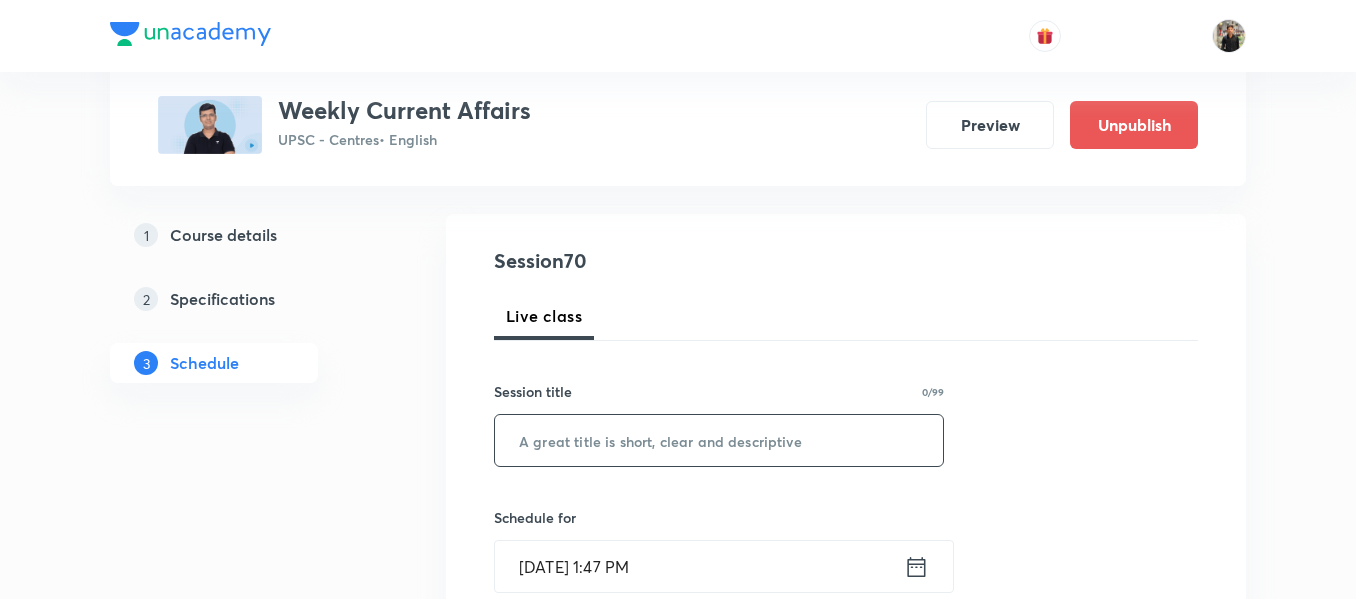 click at bounding box center (719, 440) 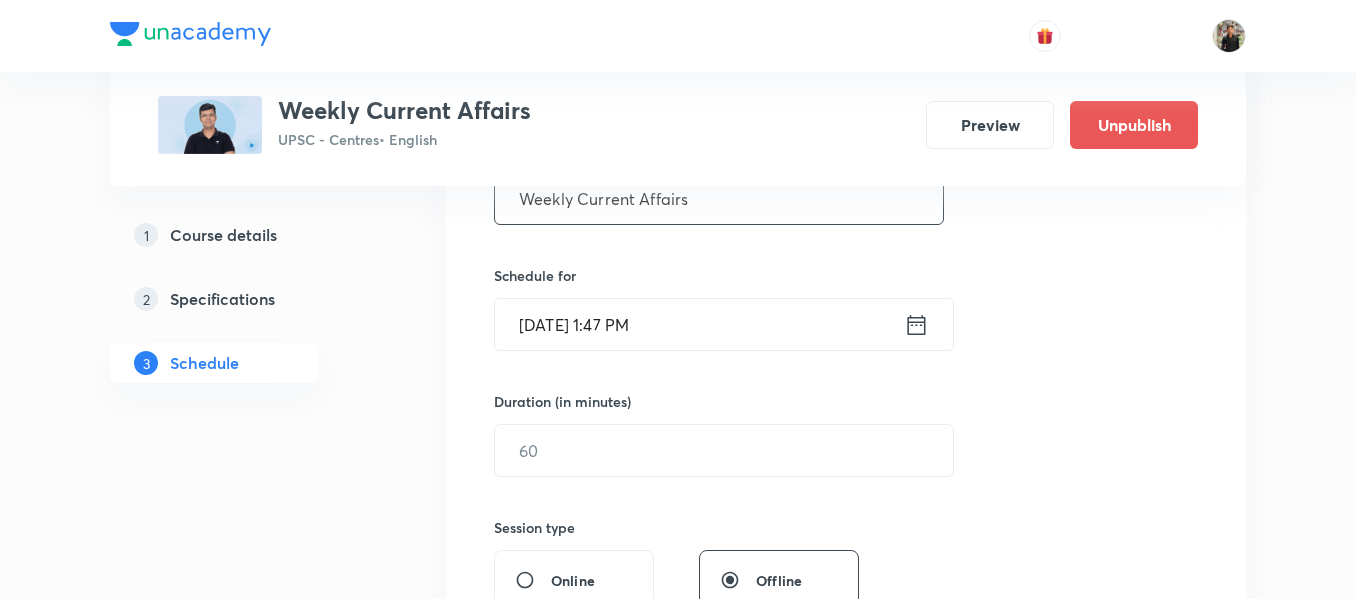 scroll, scrollTop: 473, scrollLeft: 0, axis: vertical 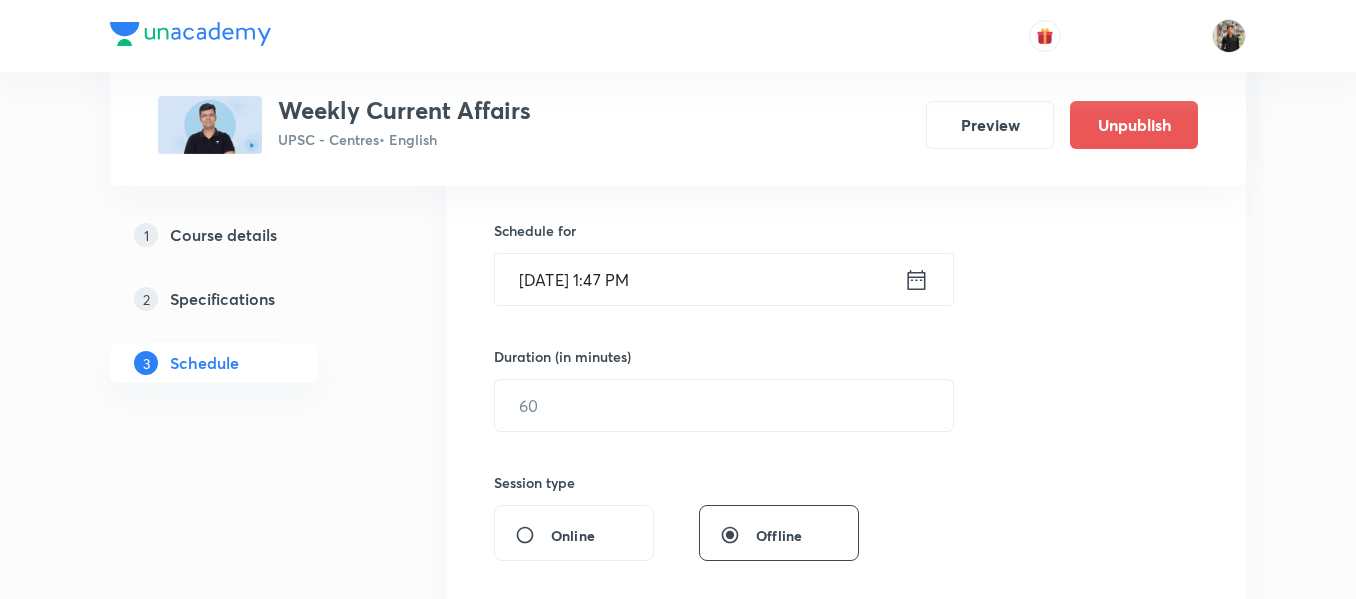 type on "Weekly Current Affairs" 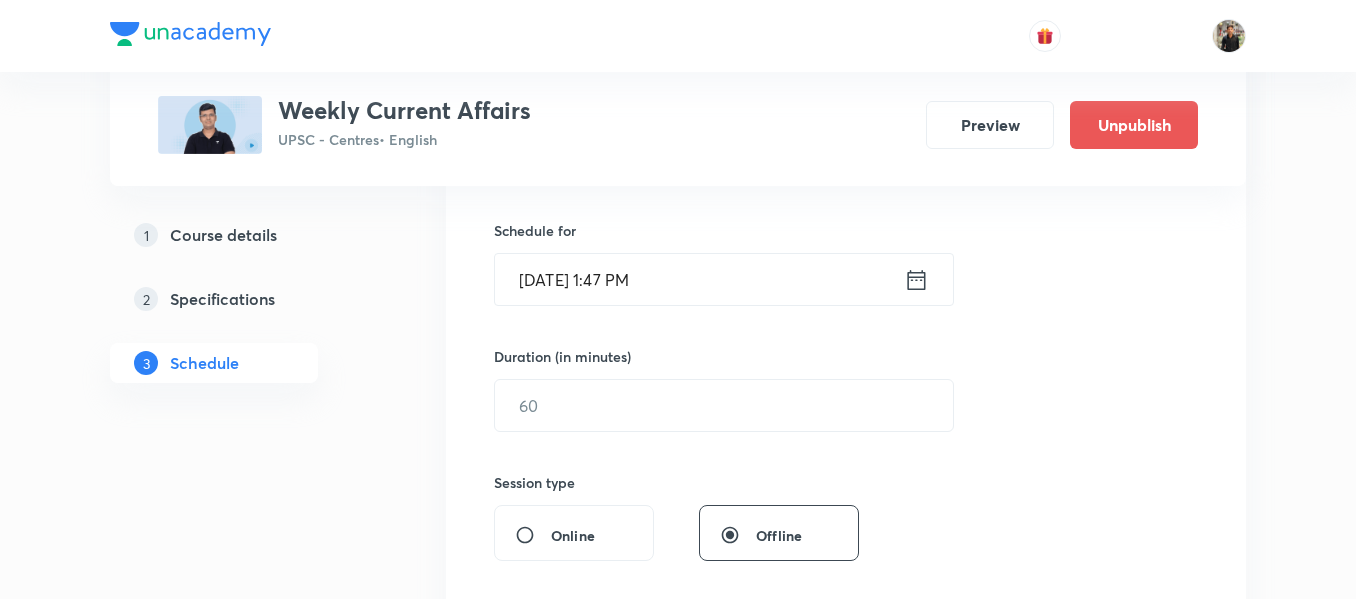 click 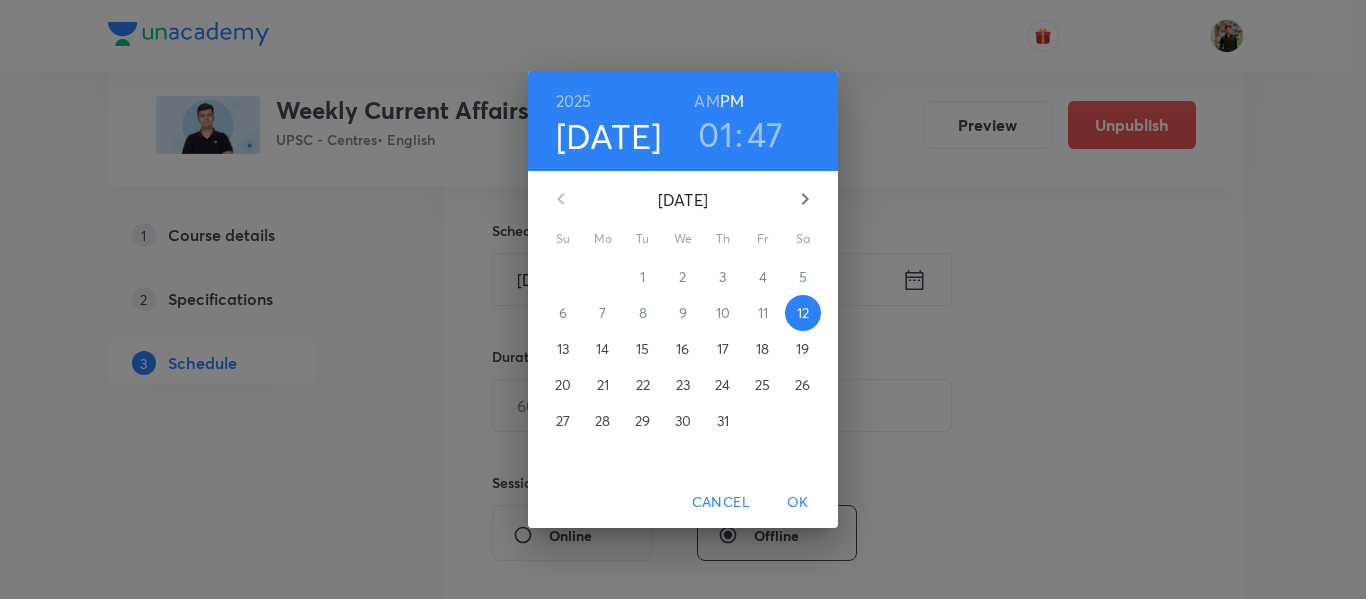 click on "13" at bounding box center (563, 349) 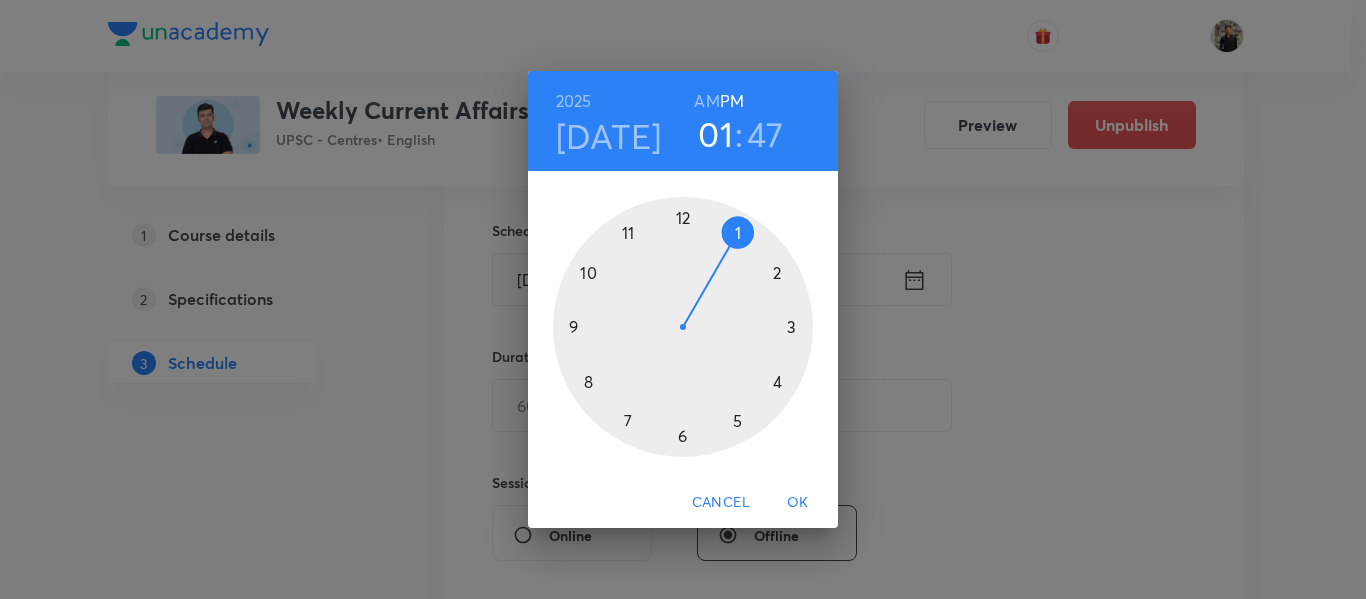 click at bounding box center [683, 327] 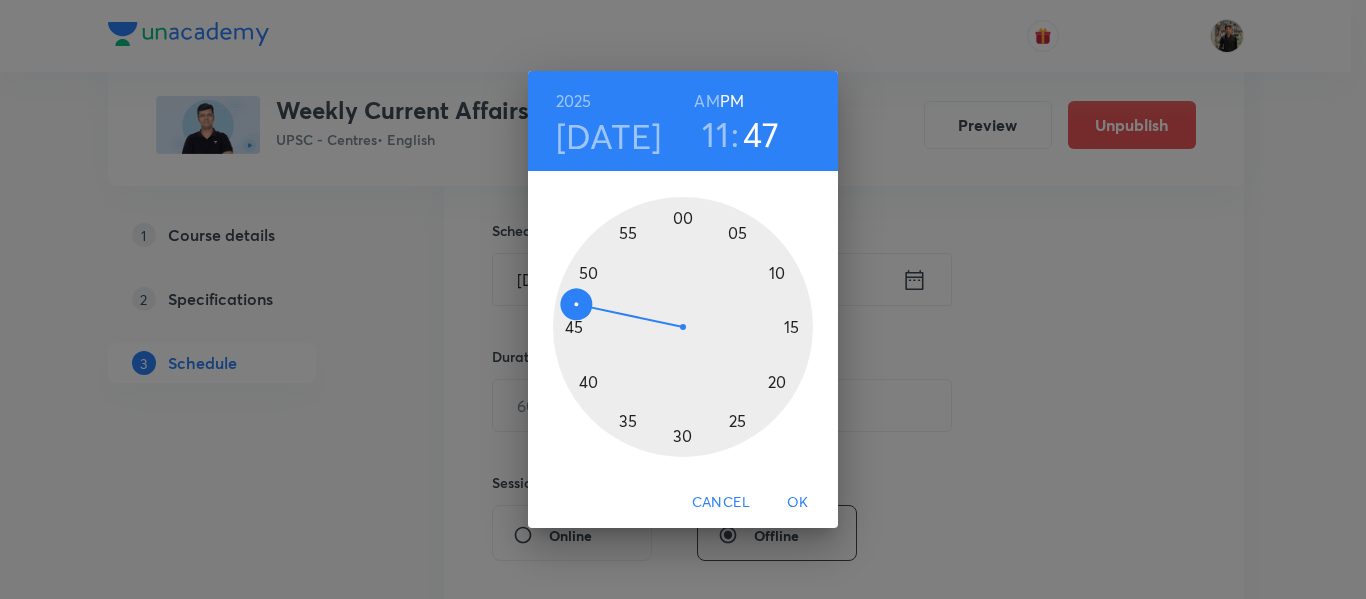 click on "AM" at bounding box center [706, 101] 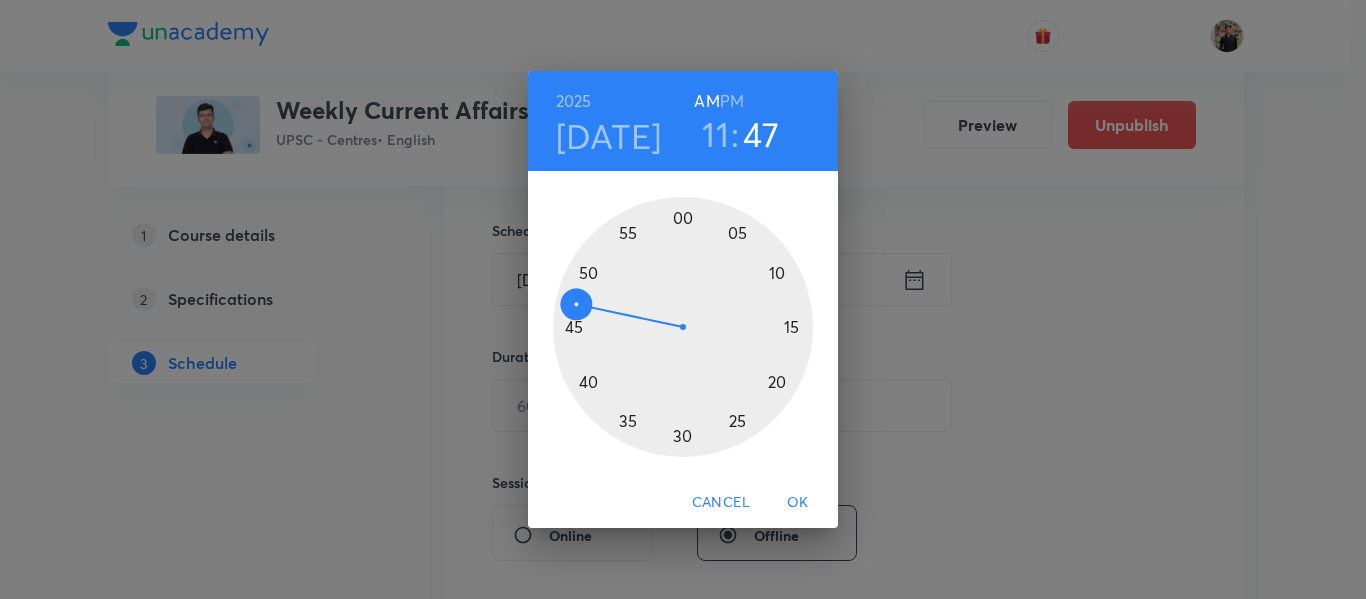click at bounding box center [683, 327] 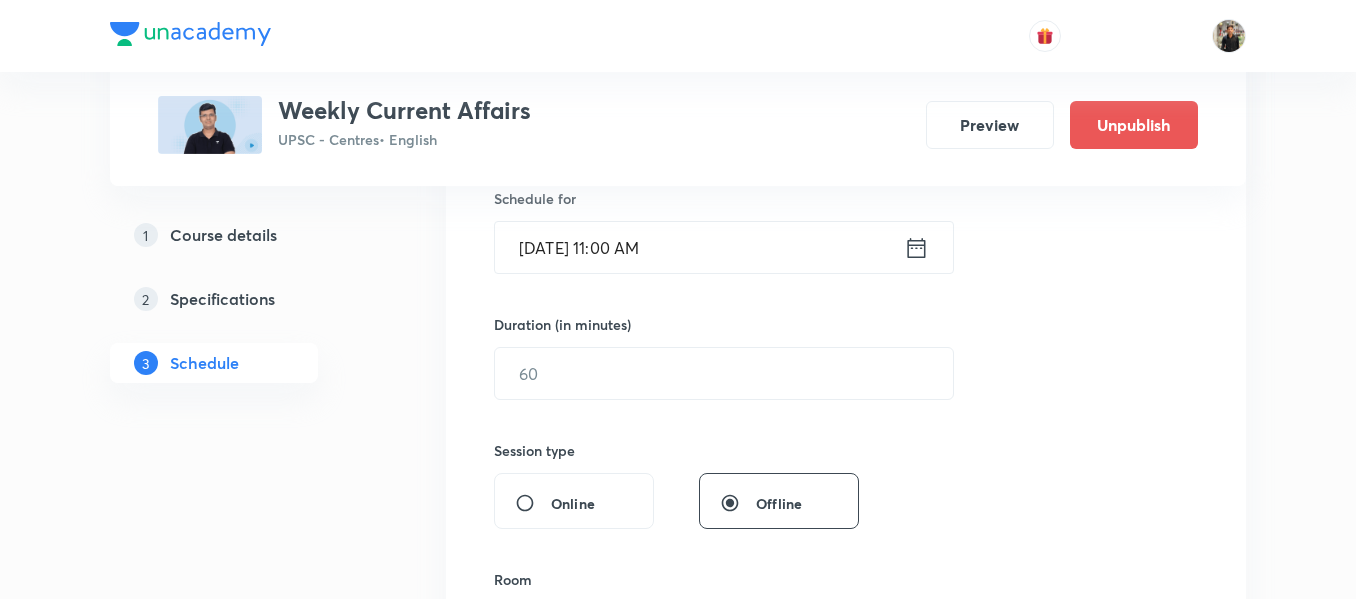 scroll, scrollTop: 515, scrollLeft: 0, axis: vertical 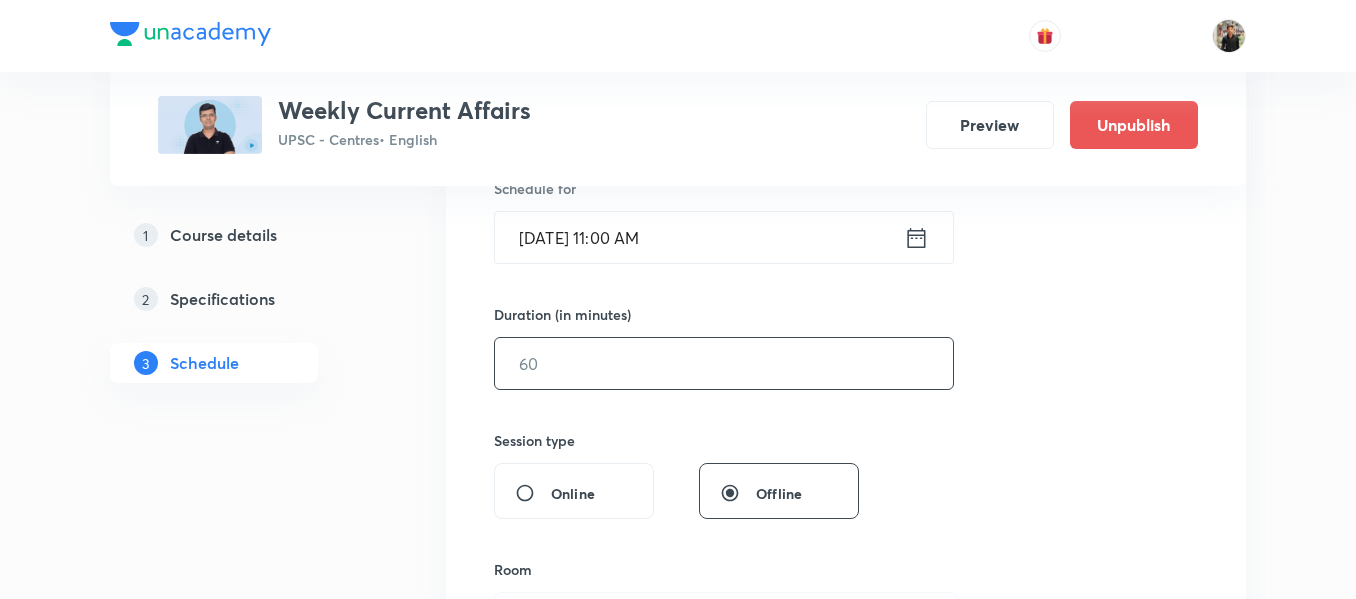 click at bounding box center (724, 363) 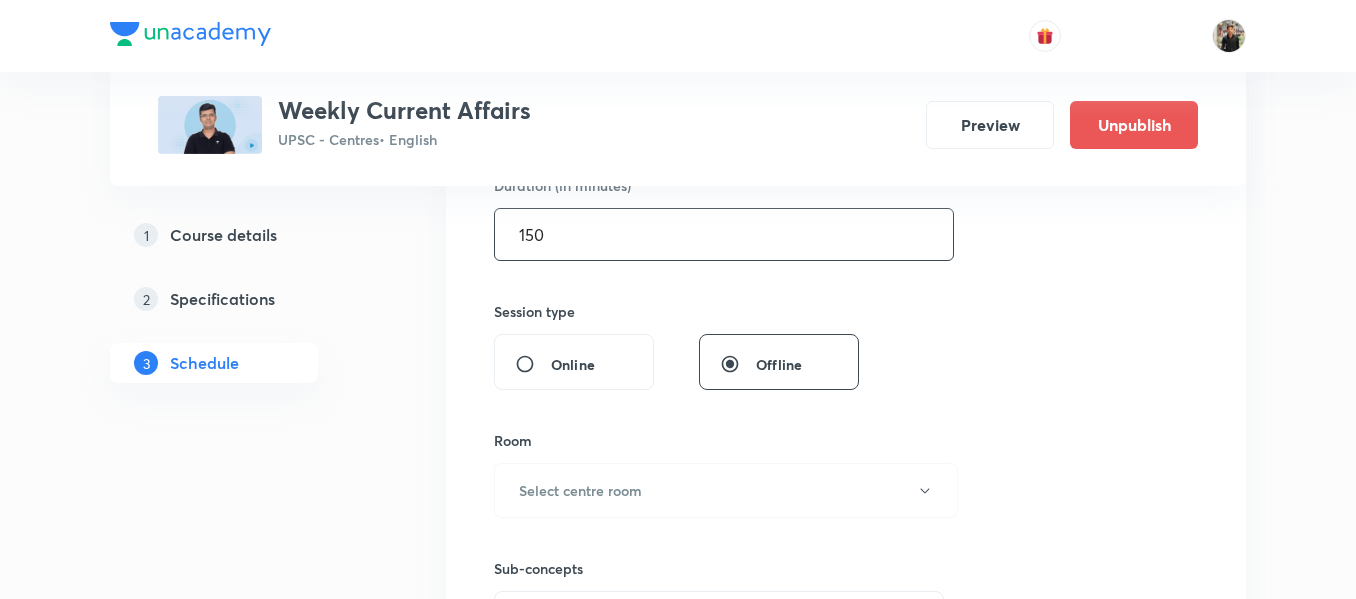 scroll, scrollTop: 642, scrollLeft: 0, axis: vertical 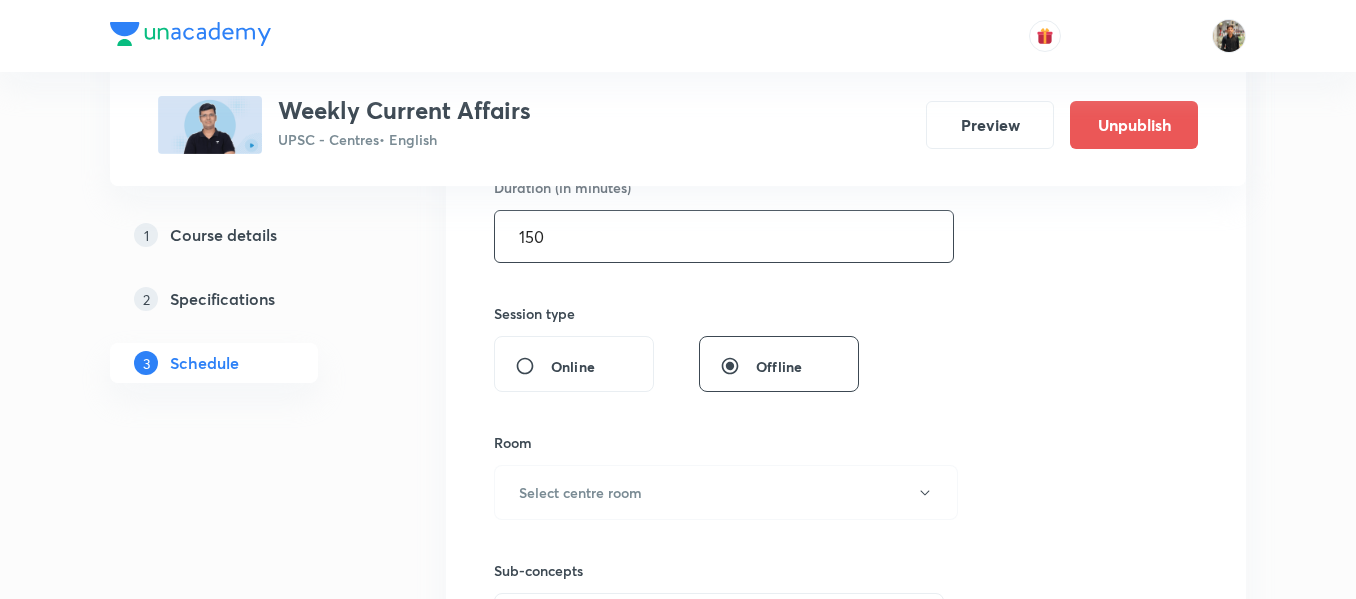 click on "150" at bounding box center (724, 236) 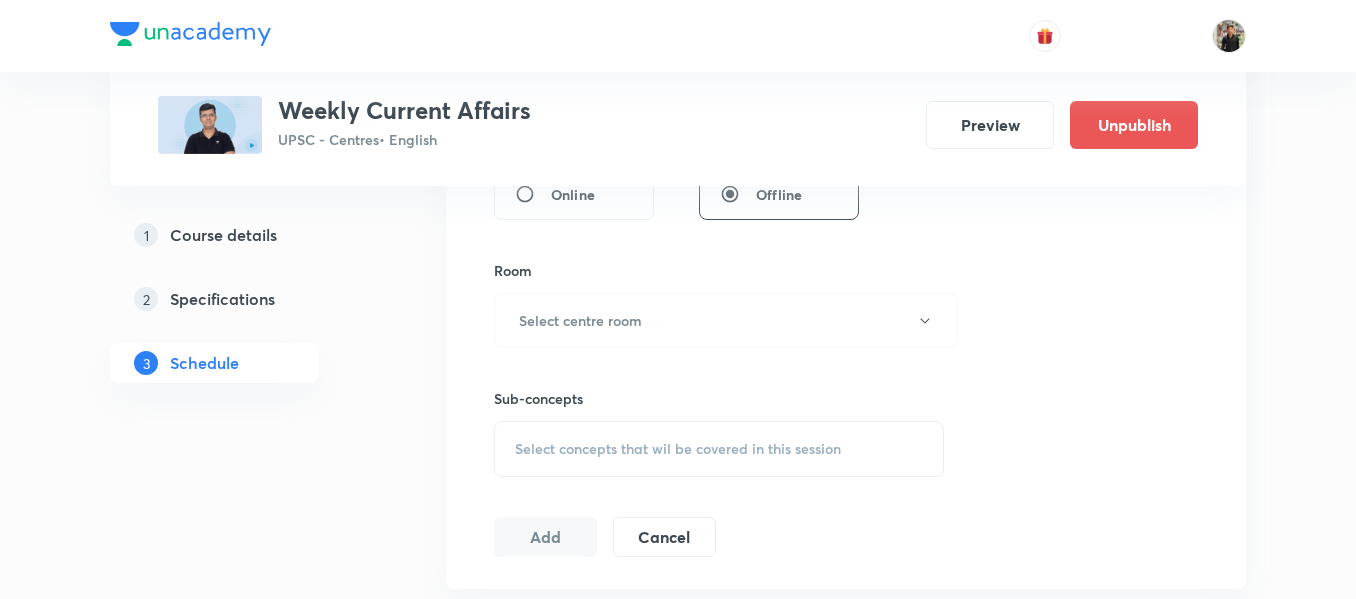 scroll, scrollTop: 815, scrollLeft: 0, axis: vertical 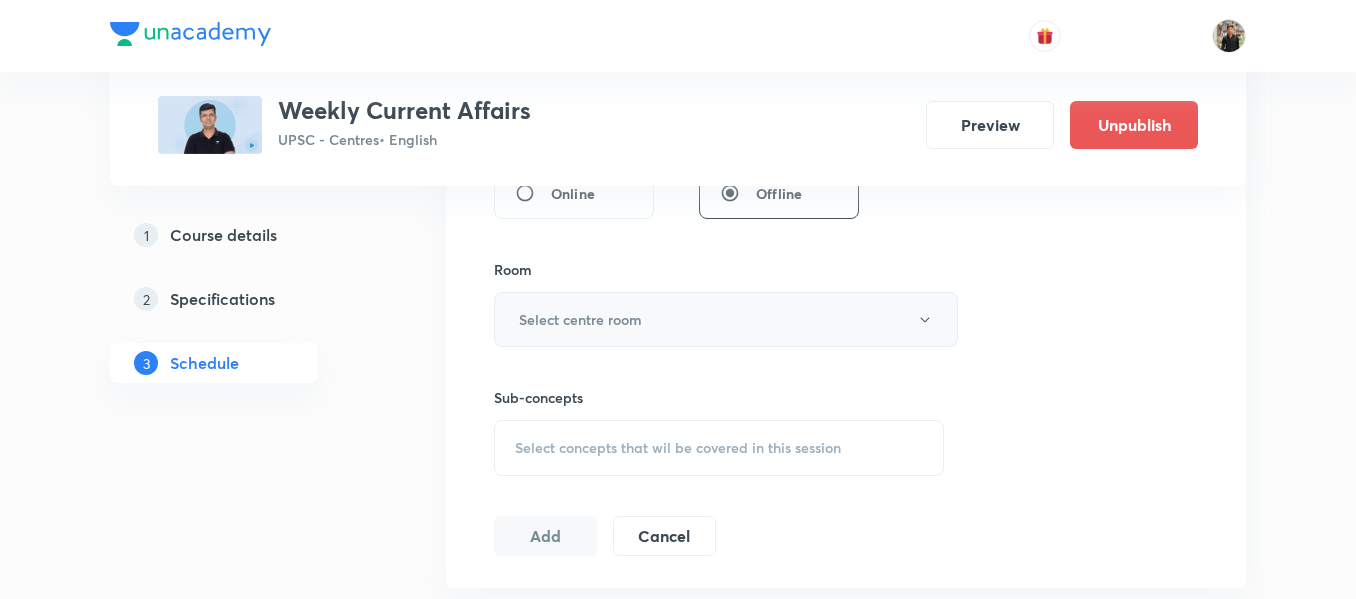 type on "180" 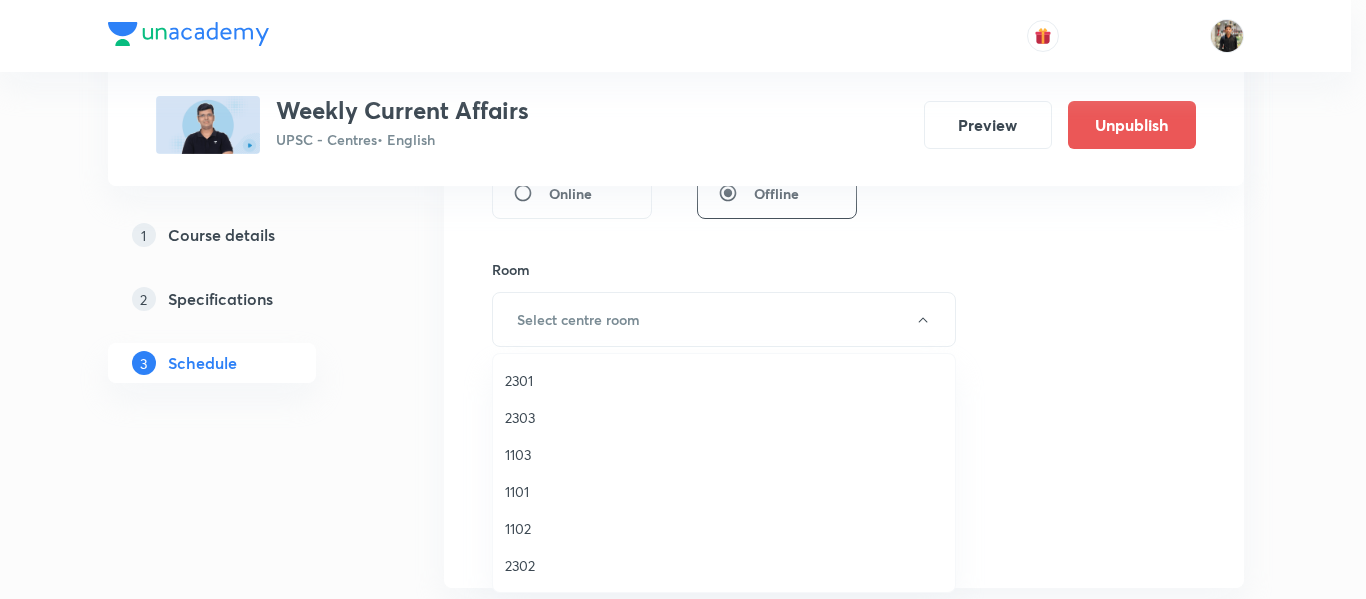 click on "1102" at bounding box center (724, 528) 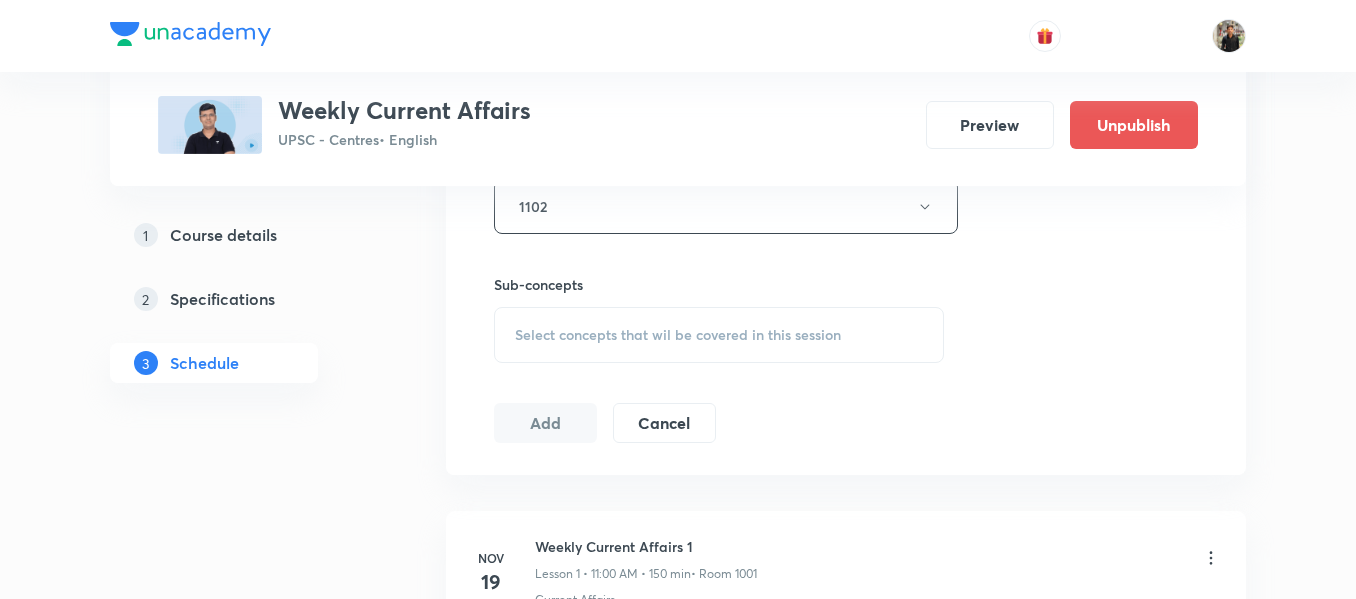scroll, scrollTop: 963, scrollLeft: 0, axis: vertical 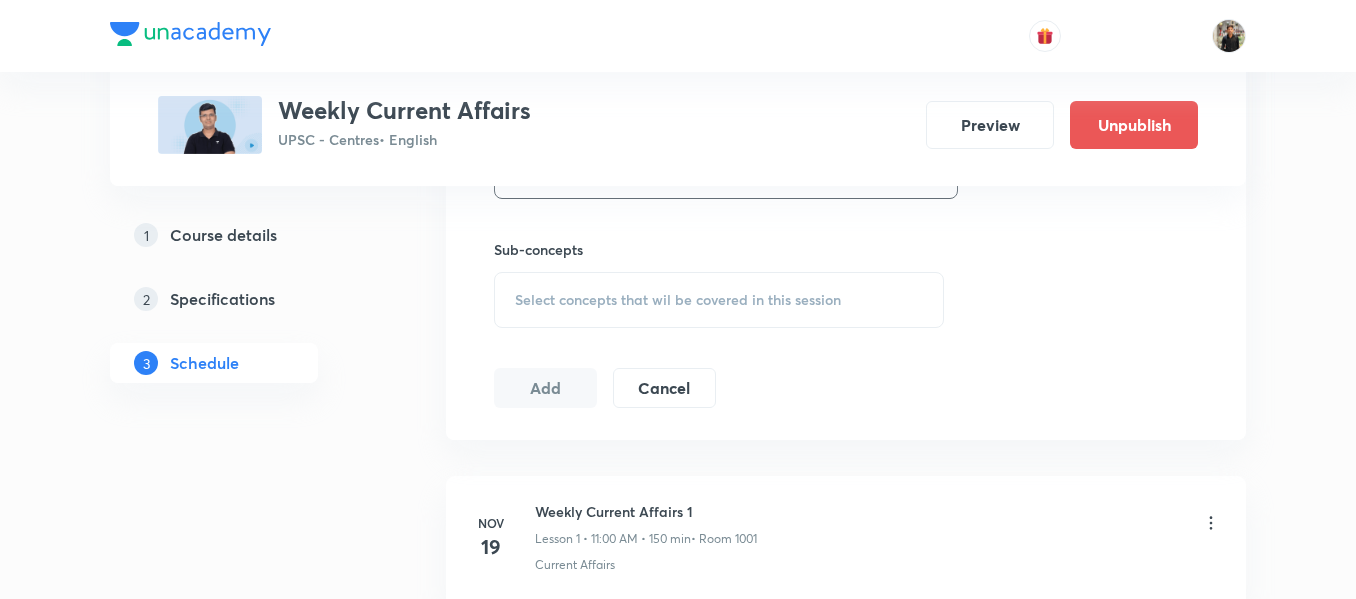 click on "Select concepts that wil be covered in this session" at bounding box center [678, 300] 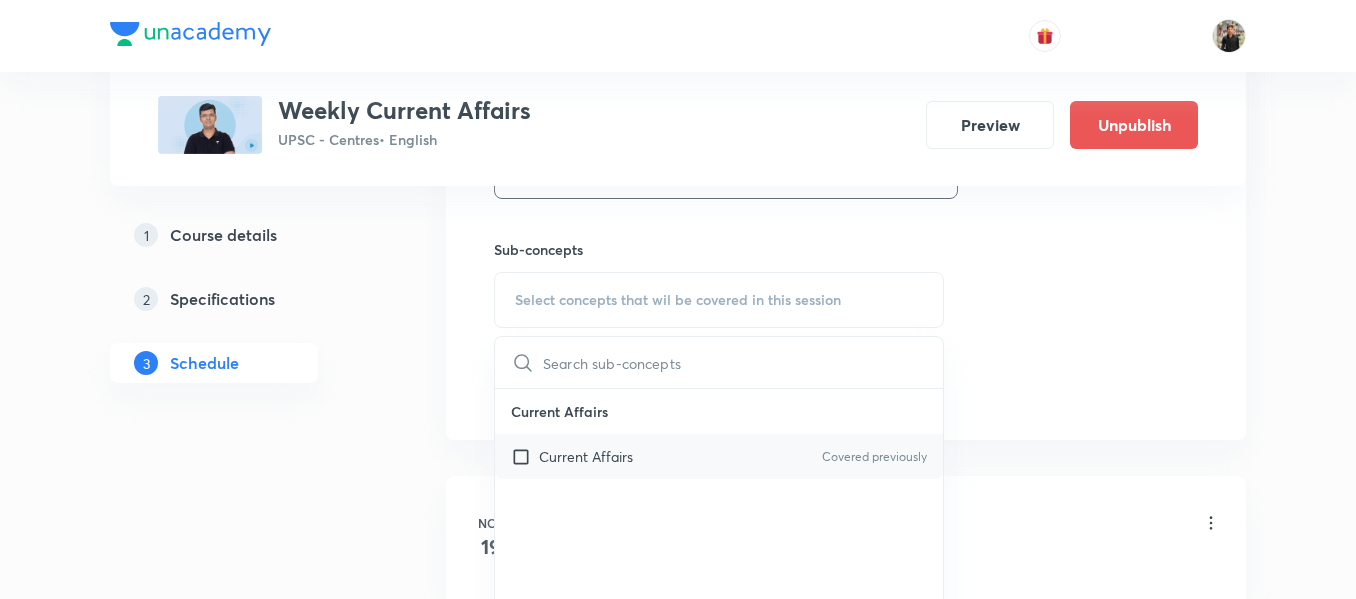 click at bounding box center [525, 456] 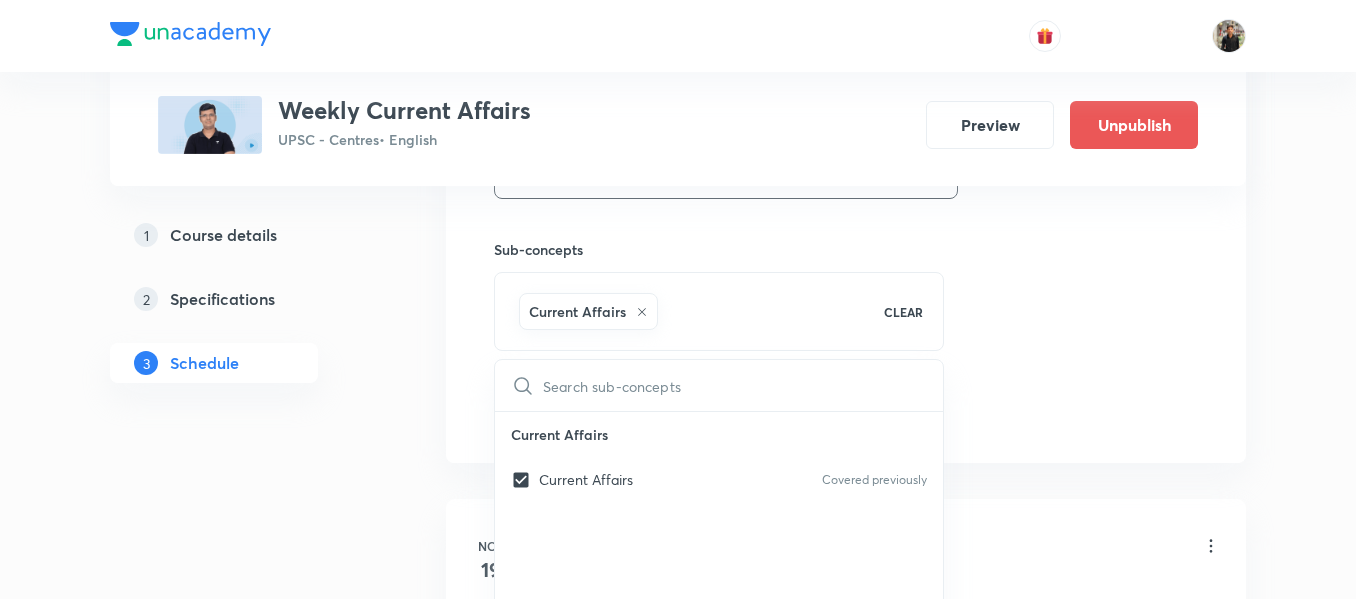 click on "Plus Courses Weekly Current Affairs UPSC - Centres  • English Preview Unpublish 1 Course details 2 Specifications 3 Schedule Schedule 69  classes Session  70 Live class Session title 22/99 Weekly Current Affairs ​ Schedule for Jul 13, 2025, 11:00 AM ​ Duration (in minutes) 180 ​   Session type Online Offline Room 1102 Sub-concepts Current Affairs CLEAR ​ Current Affairs Current Affairs Covered previously Add Cancel Nov 19 Weekly Current Affairs 1 Lesson 1 • 11:00 AM • 150 min  • Room 1001 Current Affairs Nov 26 Weekly Current Affairs 2 Lesson 2 • 11:00 AM • 150 min  • Room 1001 Current Affairs Dec 3 Weekly Current Affairs 3 Lesson 3 • 11:00 AM • 150 min  • Room 1001 Current Affairs Dec 17 Weekly Current Affairs 4 Lesson 4 • 9:00 AM • 150 min  • Room 1101 Current Affairs Dec 24 Weekly Current Affairs 5 Lesson 5 • 9:00 AM • 90 min  • Room 1101 Current Affairs Jan 7 Weekly Current Affairs 6 Lesson 6 • 9:00 AM • 90 min  • Room 1101 Current Affairs Jan 14 Jan 21" at bounding box center [678, 5235] 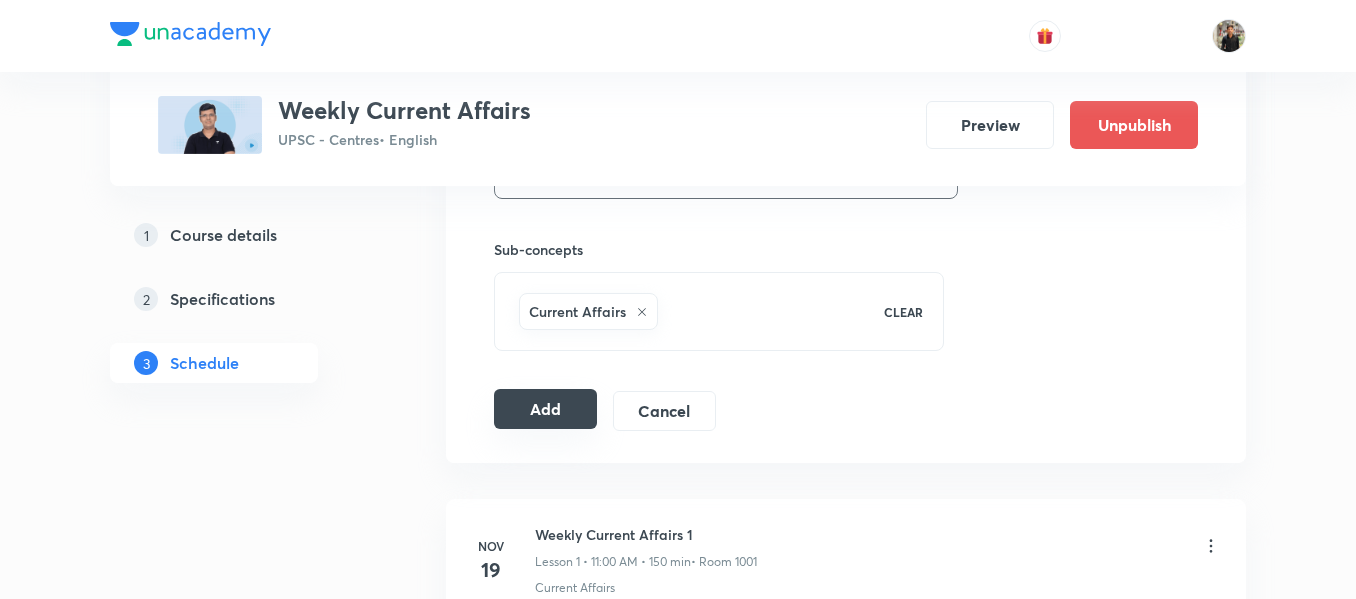click on "Add" at bounding box center [545, 409] 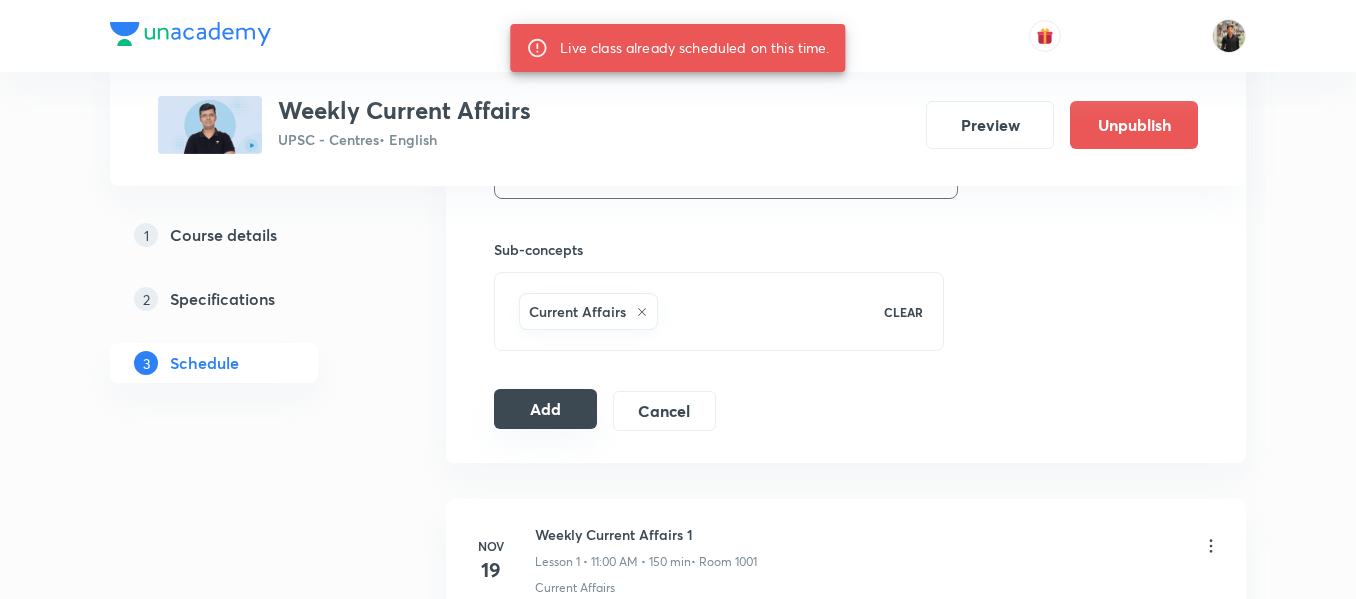 click on "Add" at bounding box center (545, 409) 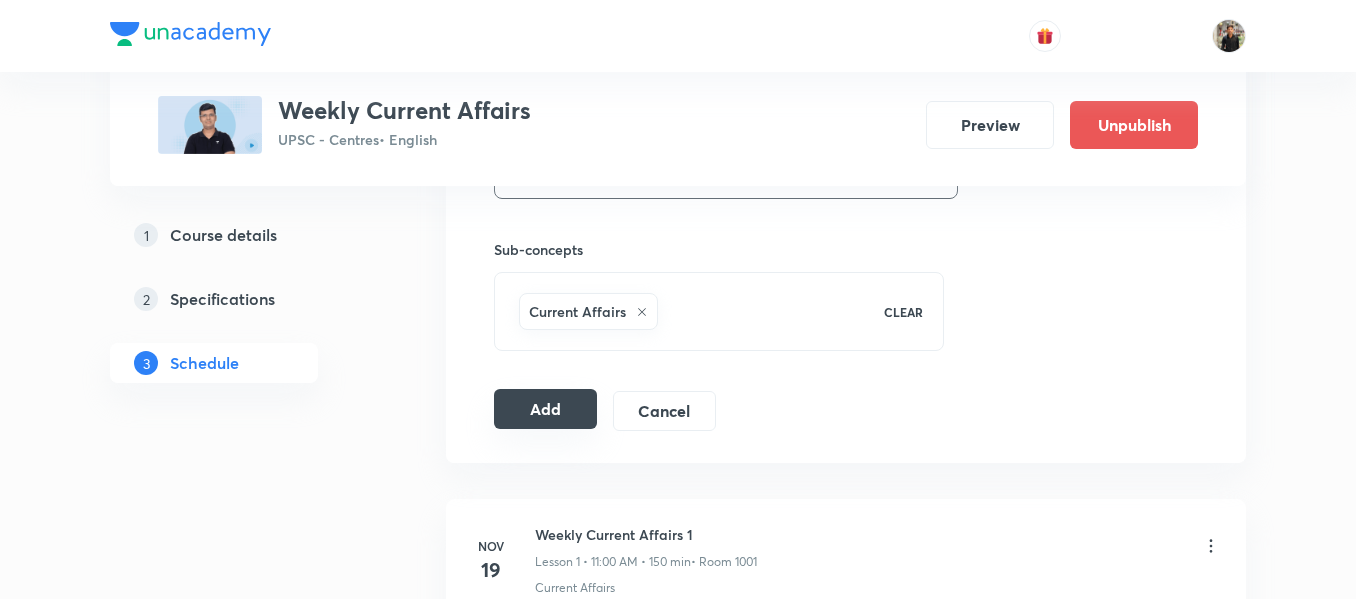 drag, startPoint x: 568, startPoint y: 402, endPoint x: 531, endPoint y: 415, distance: 39.217342 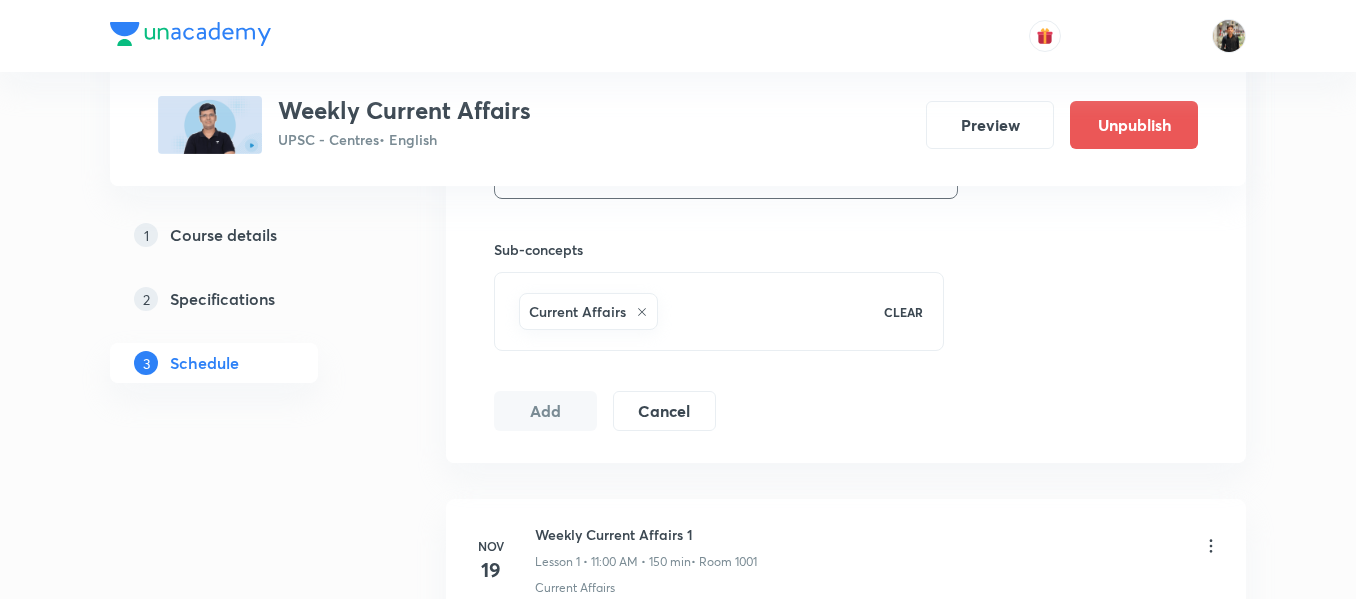 click on "Add" at bounding box center (545, 411) 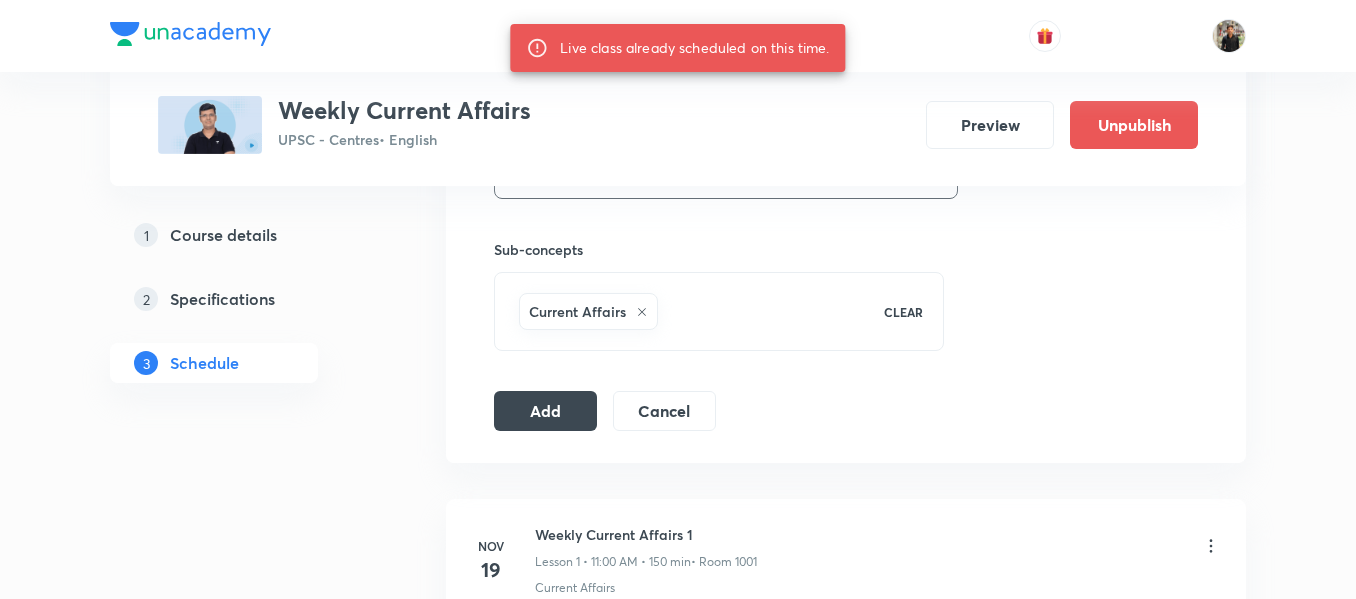 click on "Live class already scheduled on this time." at bounding box center (694, 48) 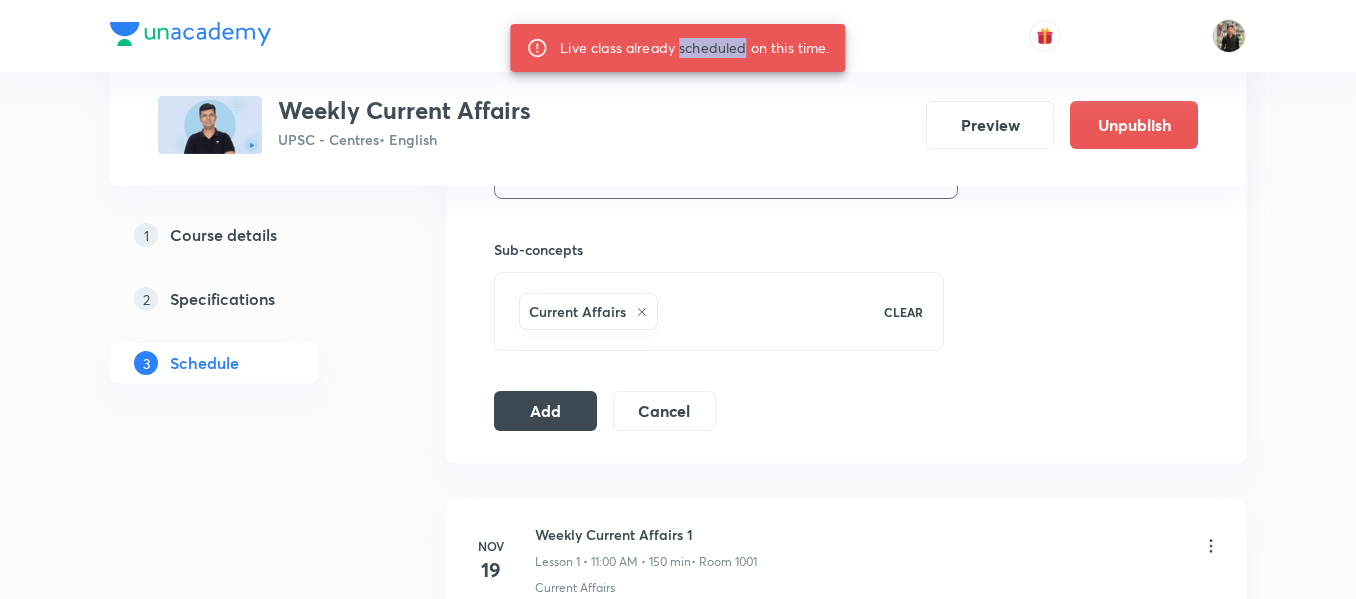click on "Live class already scheduled on this time." at bounding box center (694, 48) 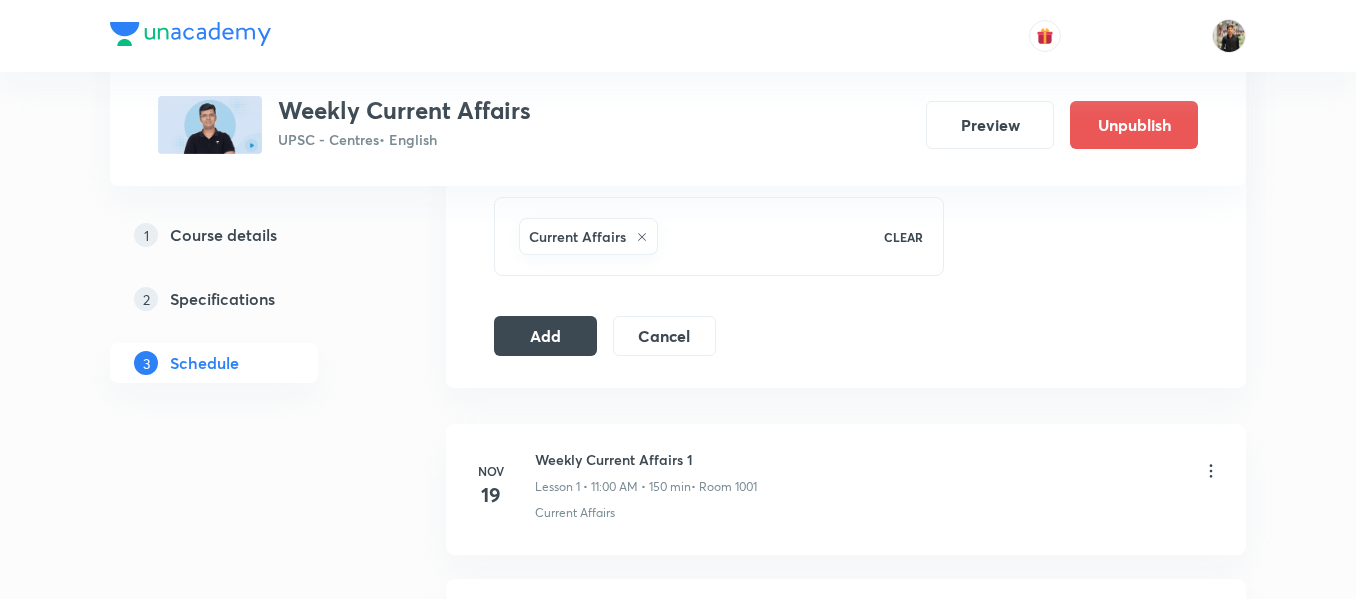 scroll, scrollTop: 1039, scrollLeft: 0, axis: vertical 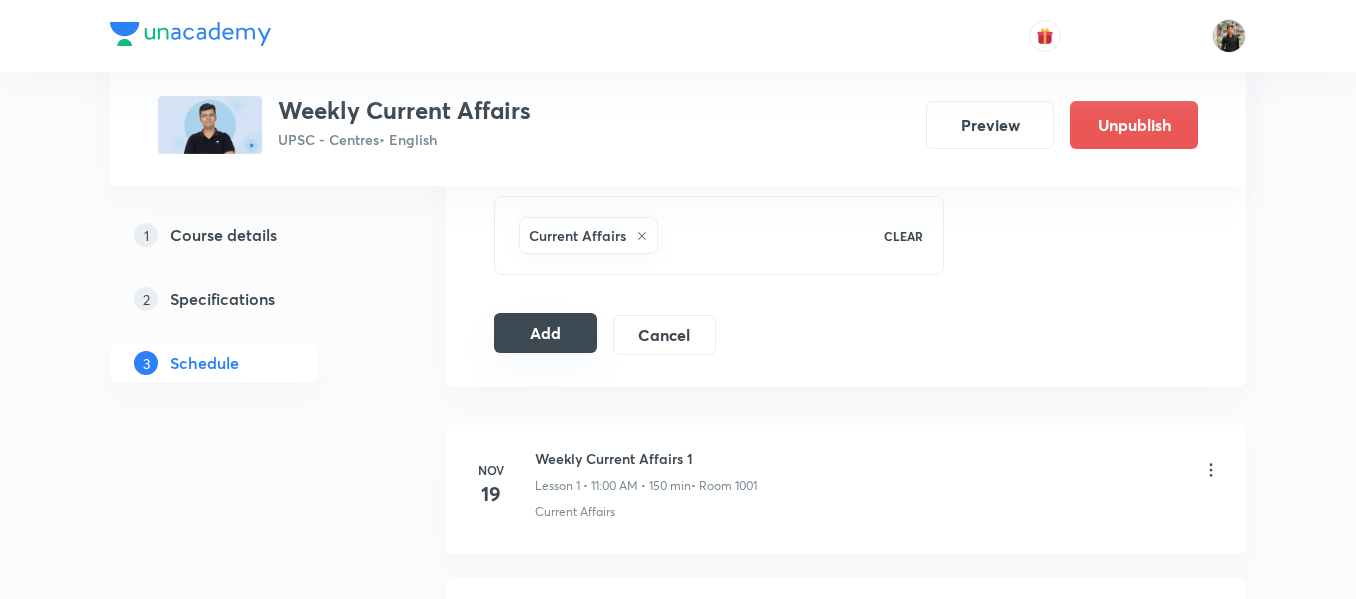 click on "Add" at bounding box center (545, 333) 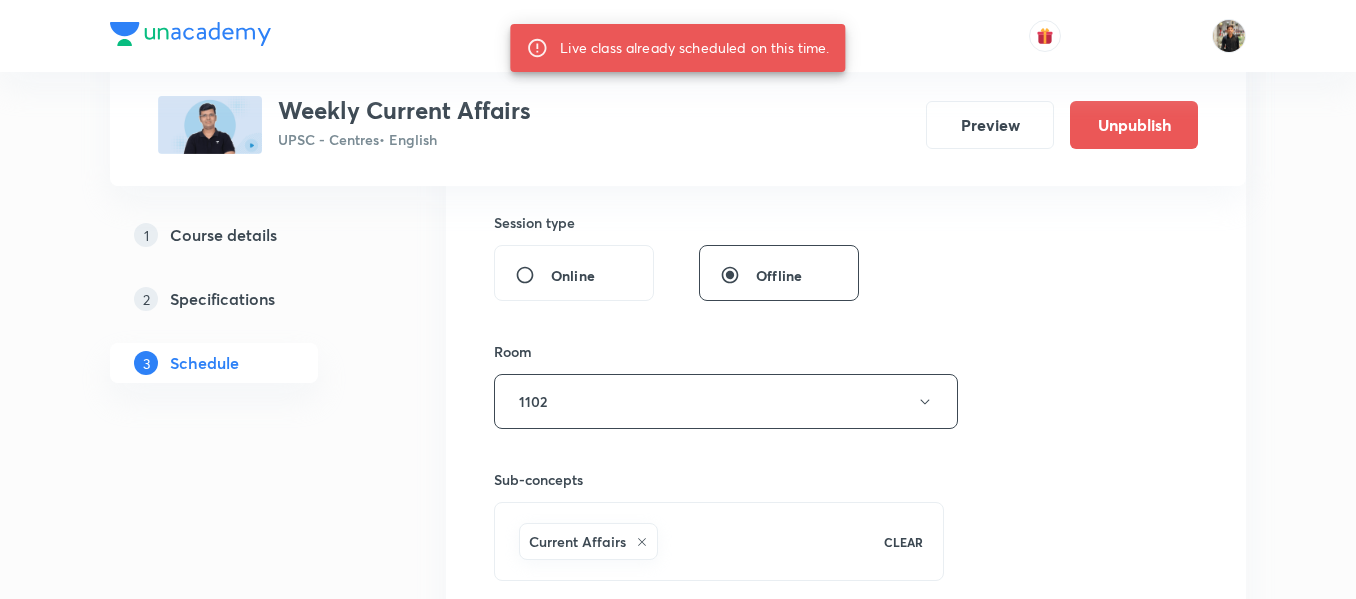 scroll, scrollTop: 644, scrollLeft: 0, axis: vertical 